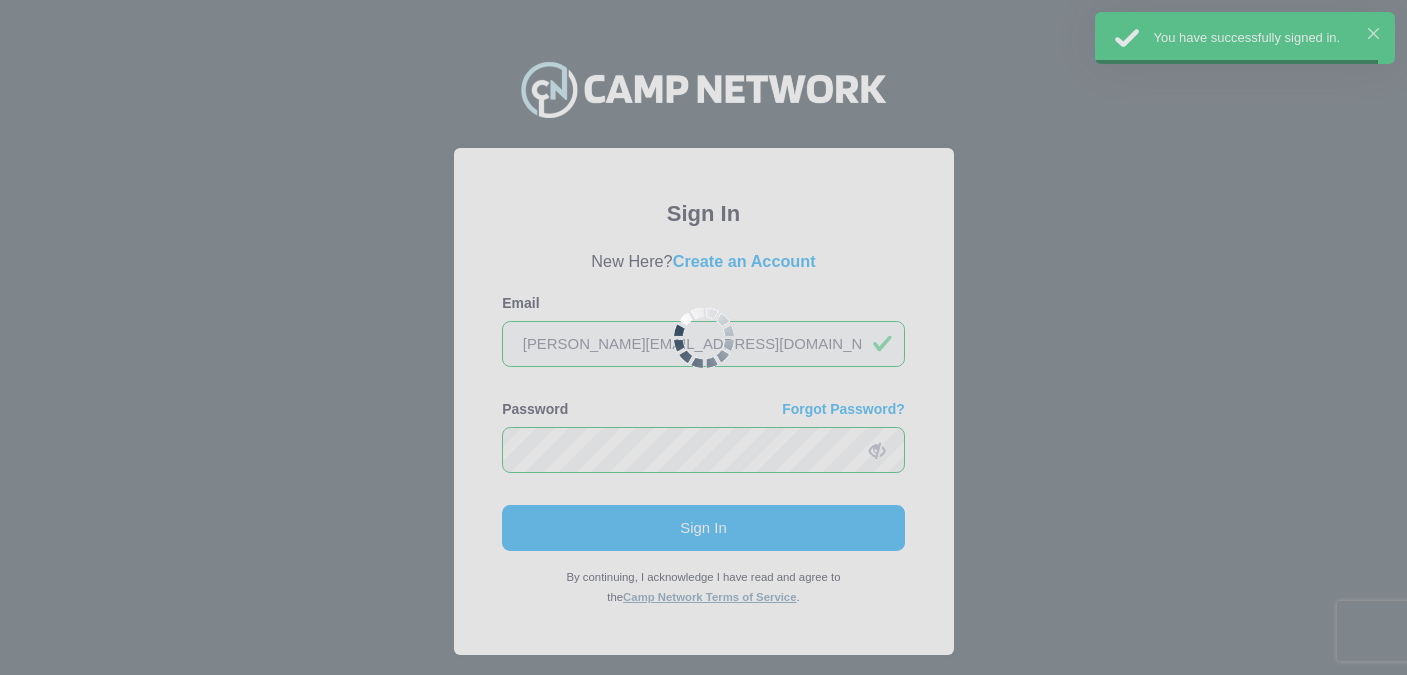 scroll, scrollTop: 0, scrollLeft: 0, axis: both 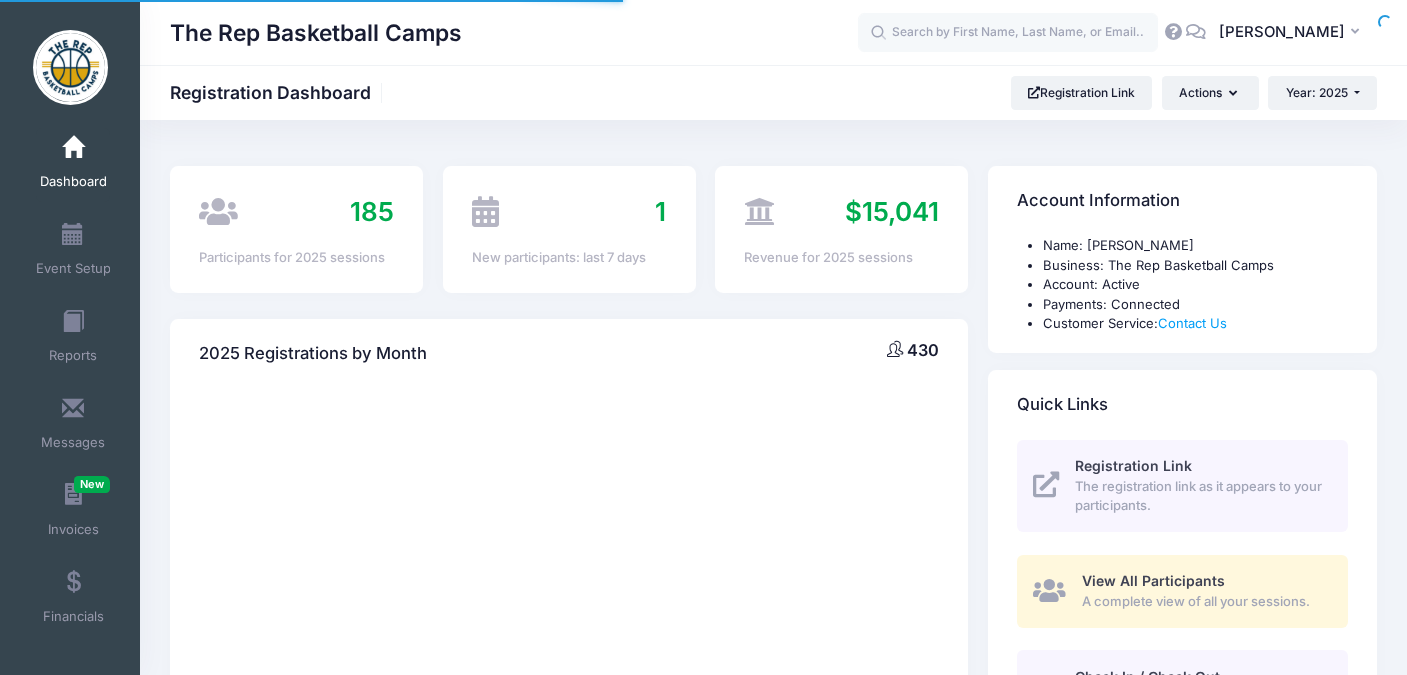 select 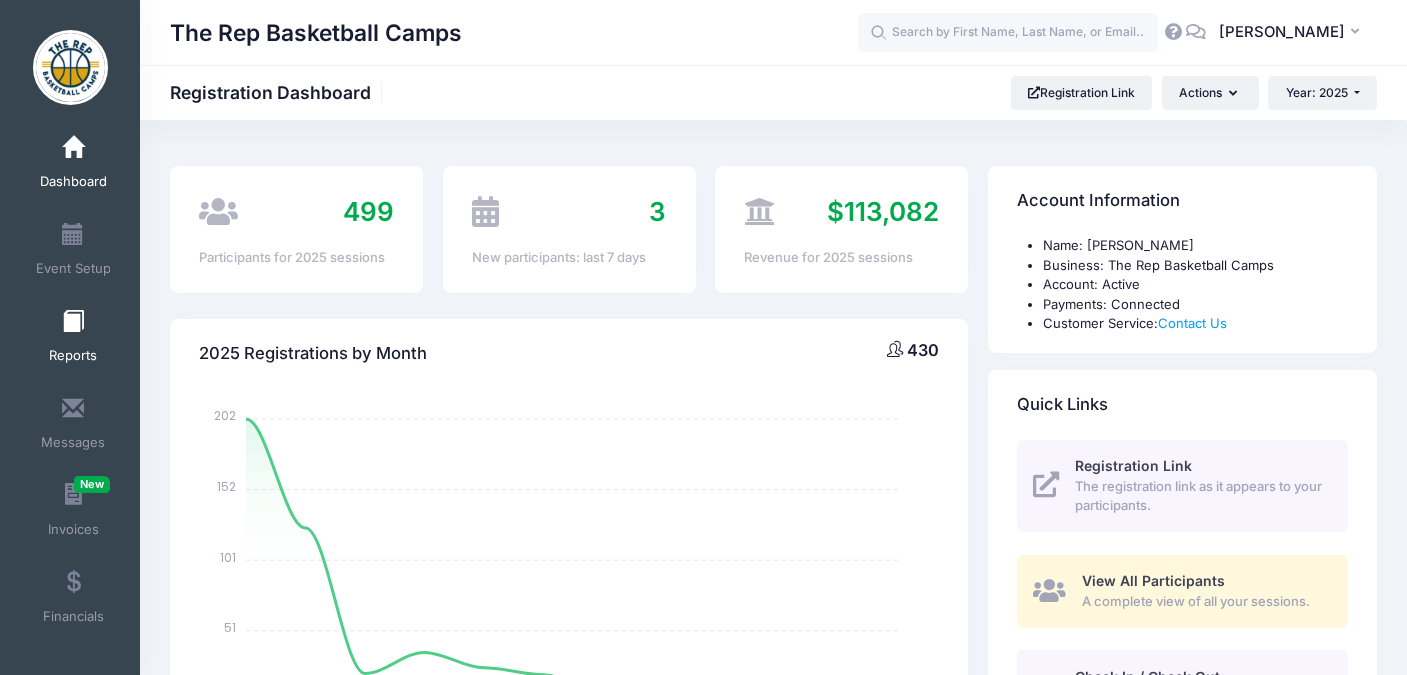 scroll, scrollTop: 63, scrollLeft: 0, axis: vertical 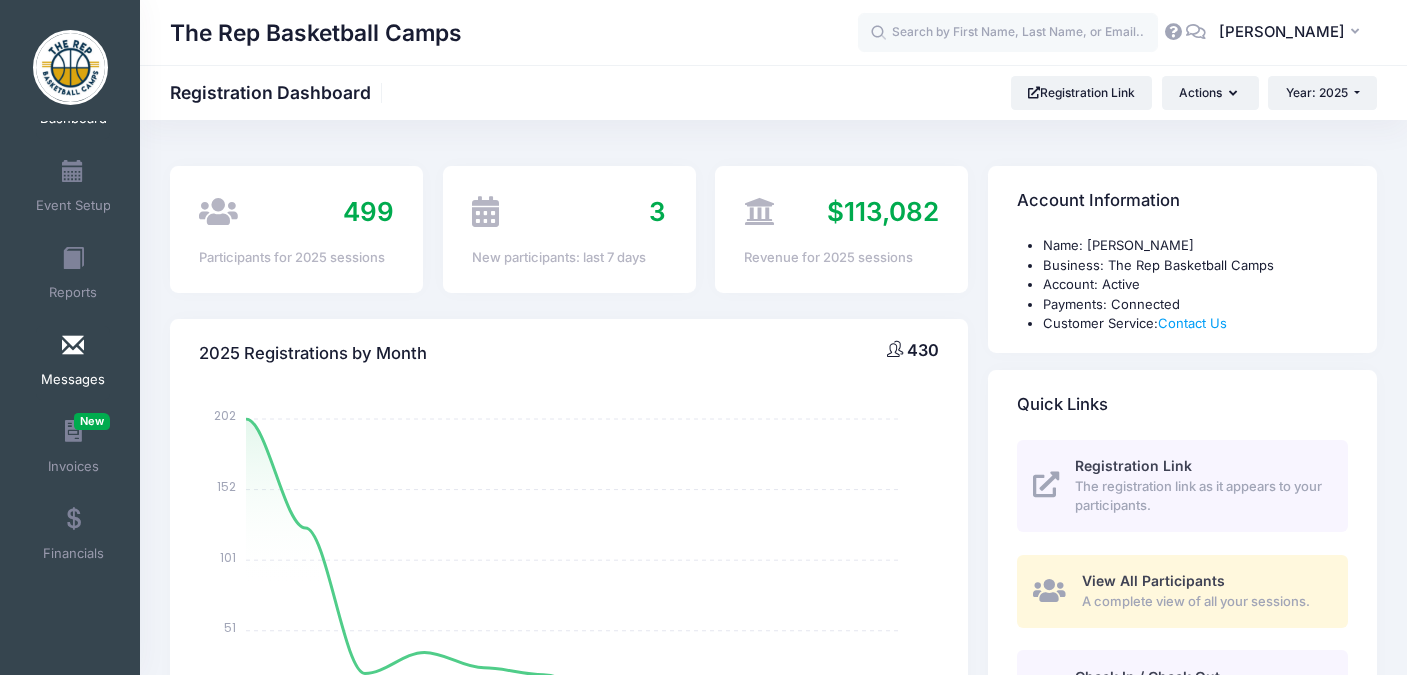 click at bounding box center [73, 346] 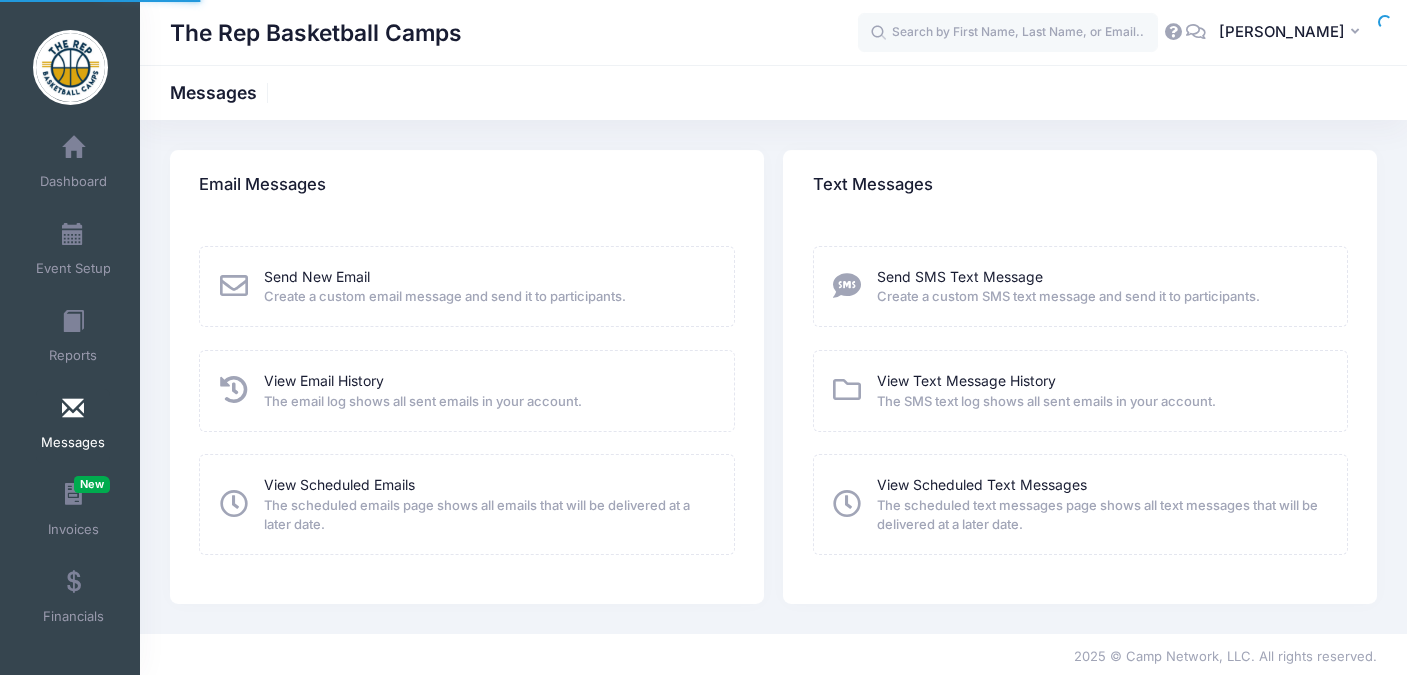 scroll, scrollTop: 0, scrollLeft: 0, axis: both 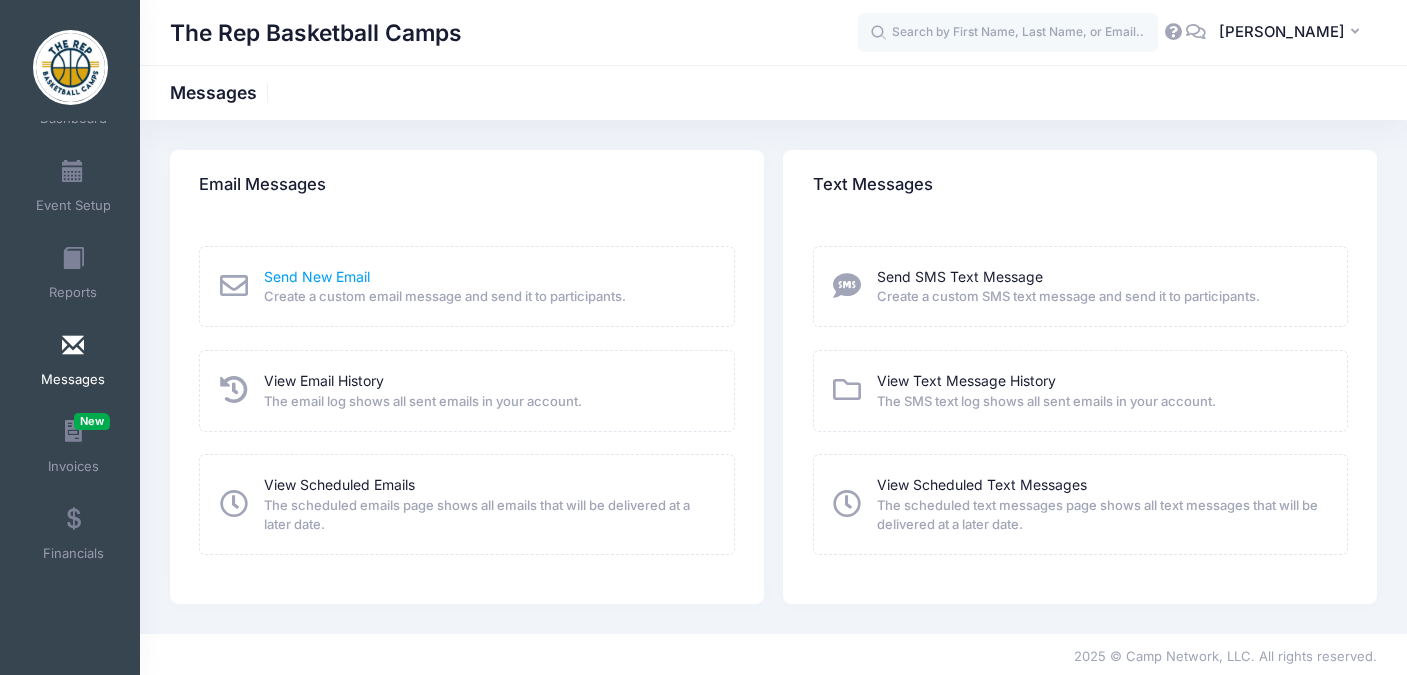click on "Send New Email" at bounding box center (317, 276) 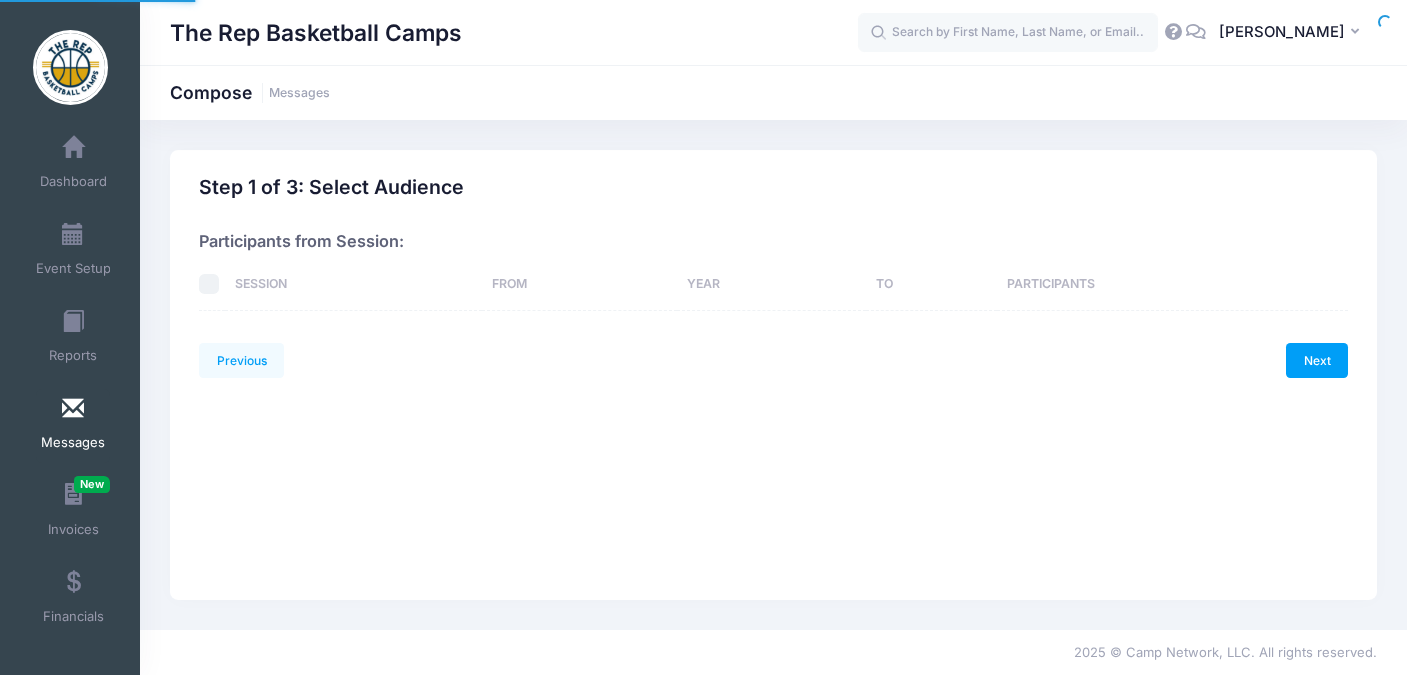 scroll, scrollTop: 0, scrollLeft: 0, axis: both 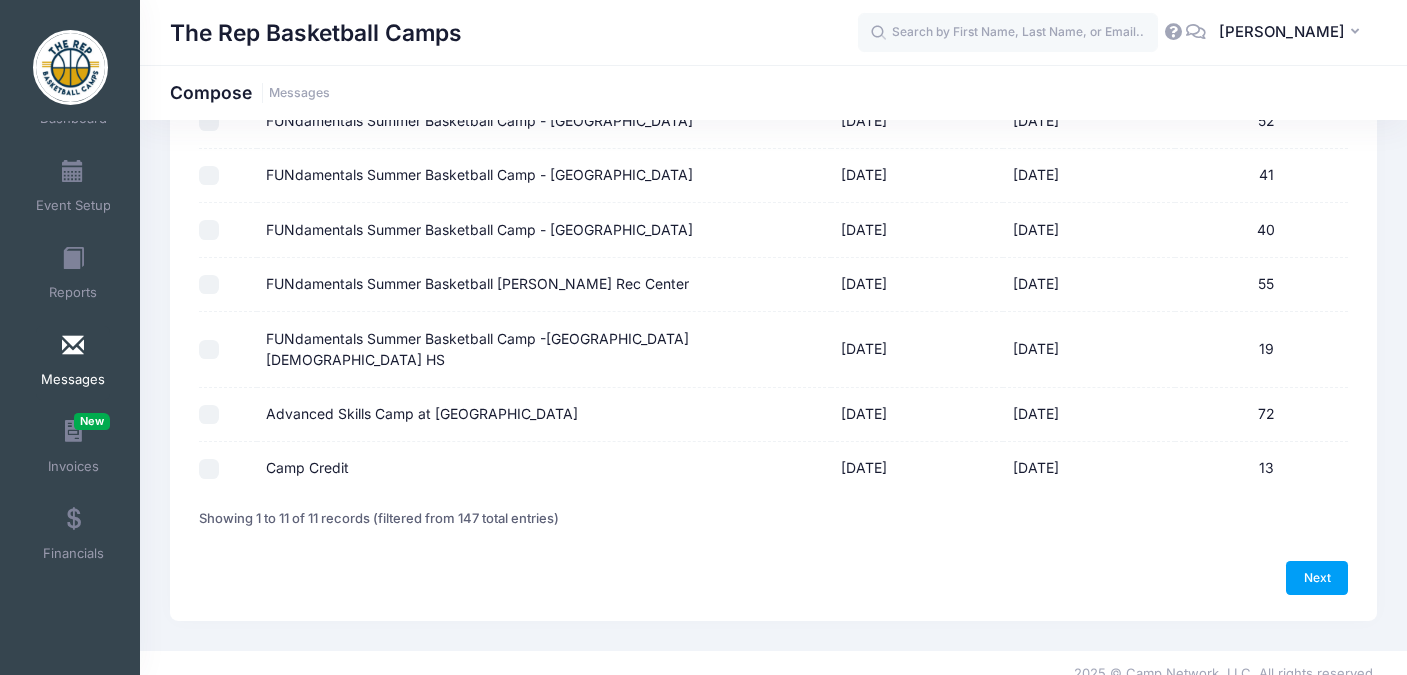 click on "FUNdamentals Summer Basketball [PERSON_NAME] Rec Center" at bounding box center [209, 285] 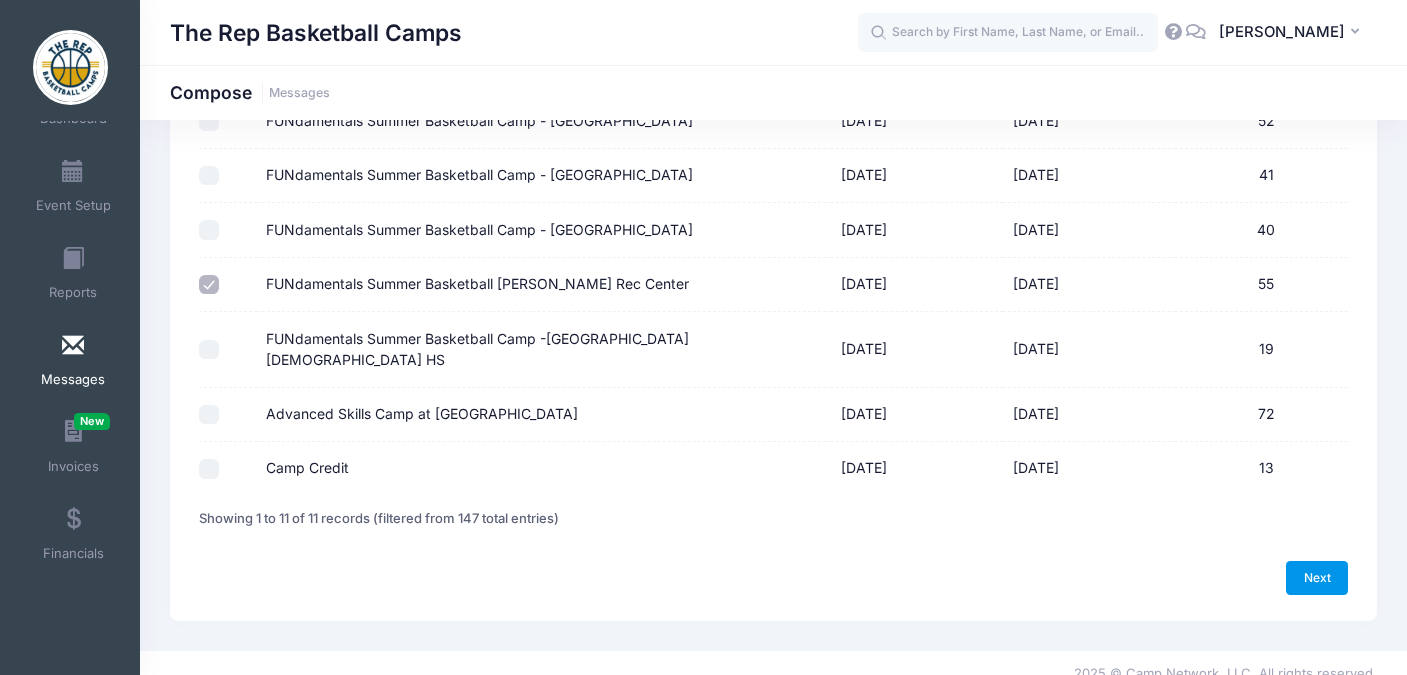 click on "Next" at bounding box center [1317, 578] 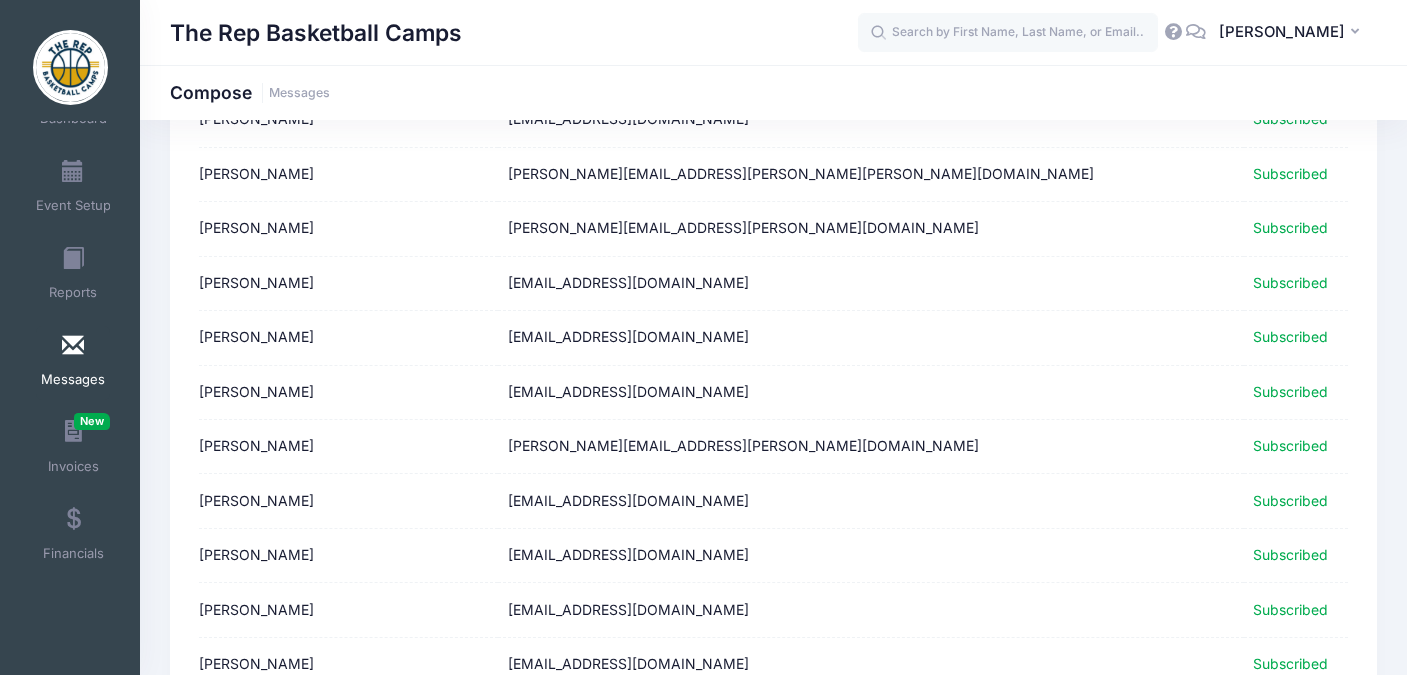 scroll, scrollTop: 2563, scrollLeft: 0, axis: vertical 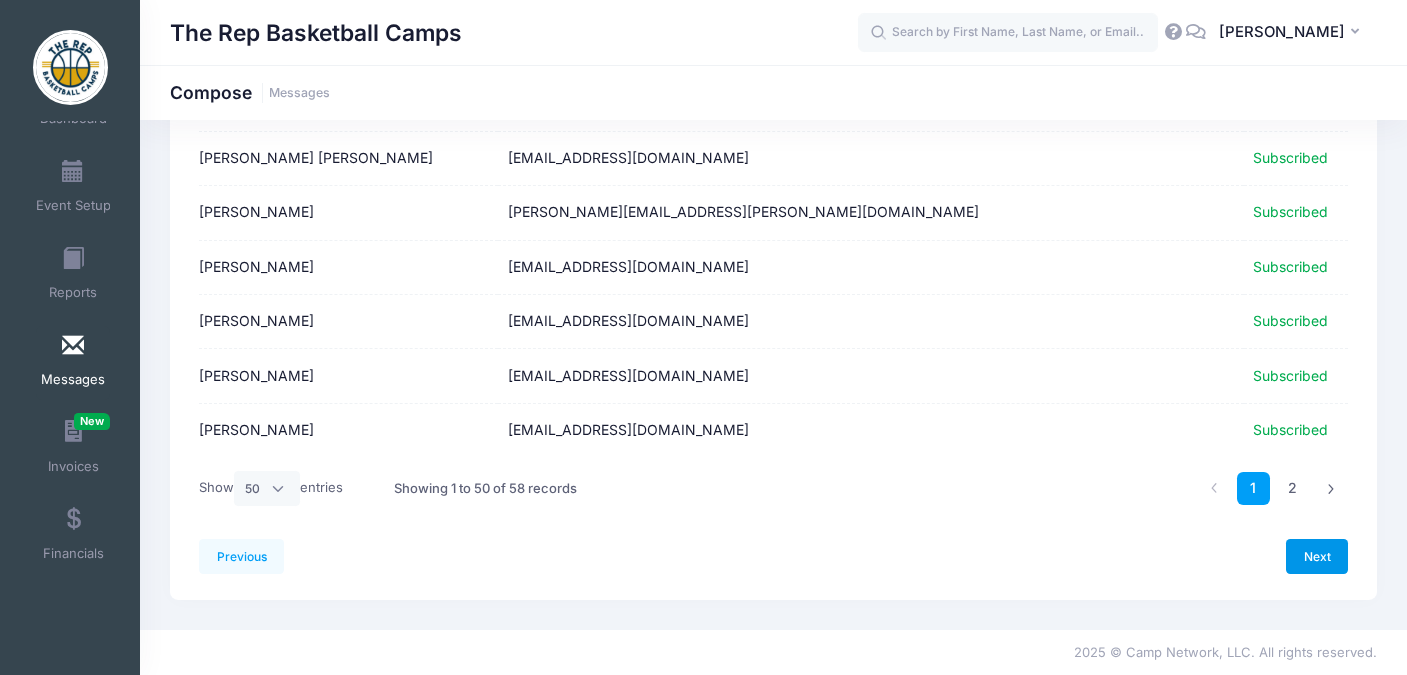 click on "Next" at bounding box center [1317, 556] 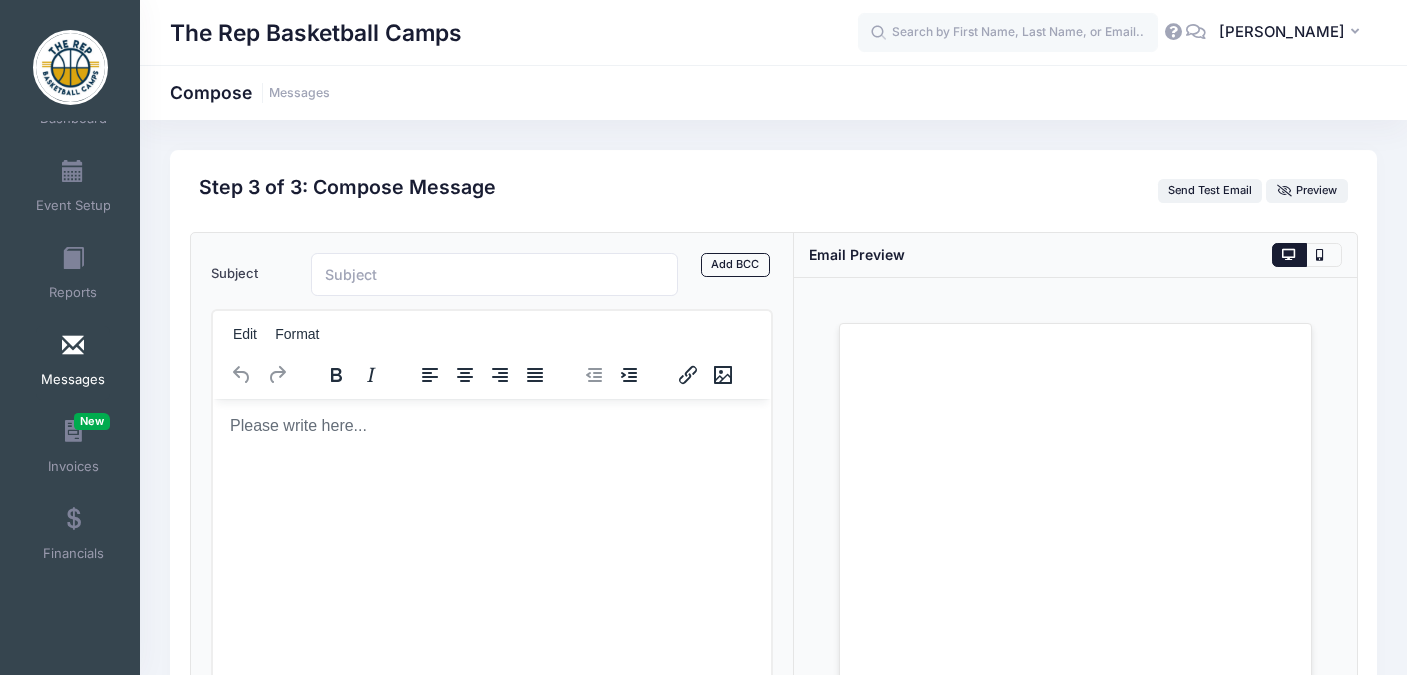 scroll, scrollTop: 0, scrollLeft: 0, axis: both 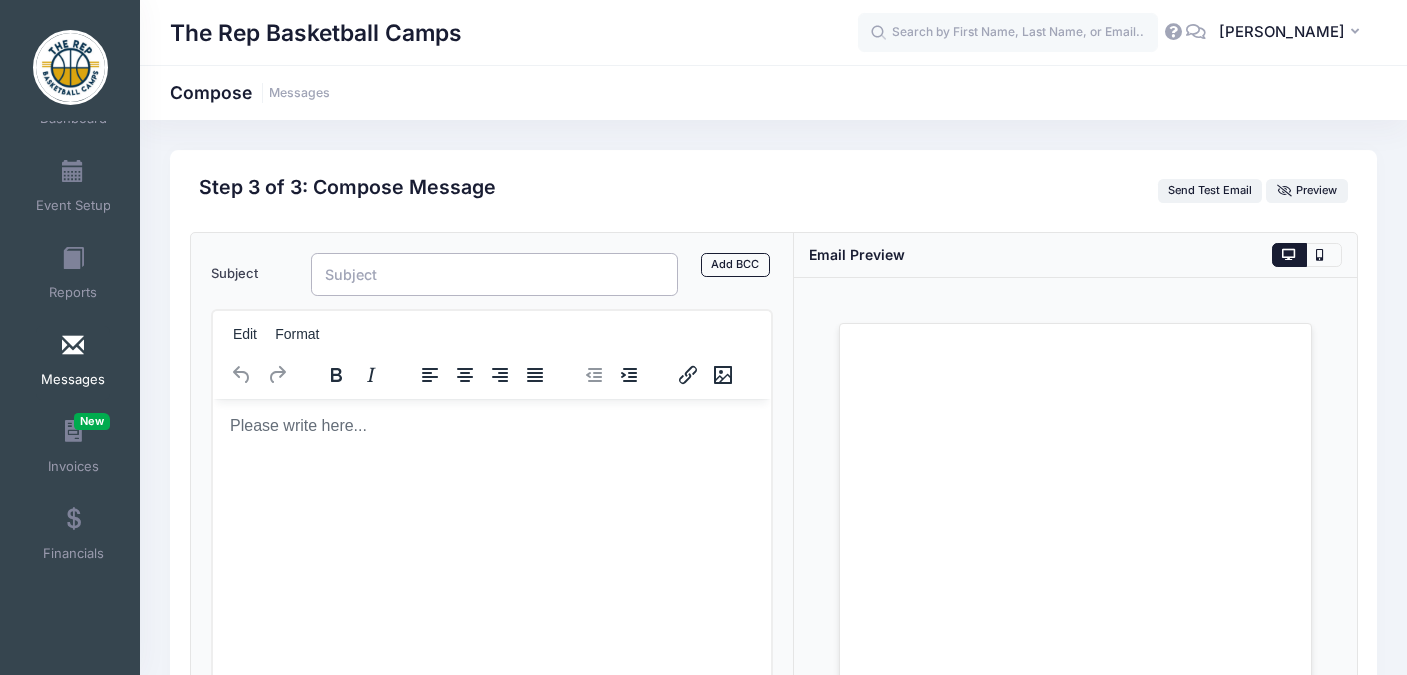 click on "Subject" at bounding box center (495, 274) 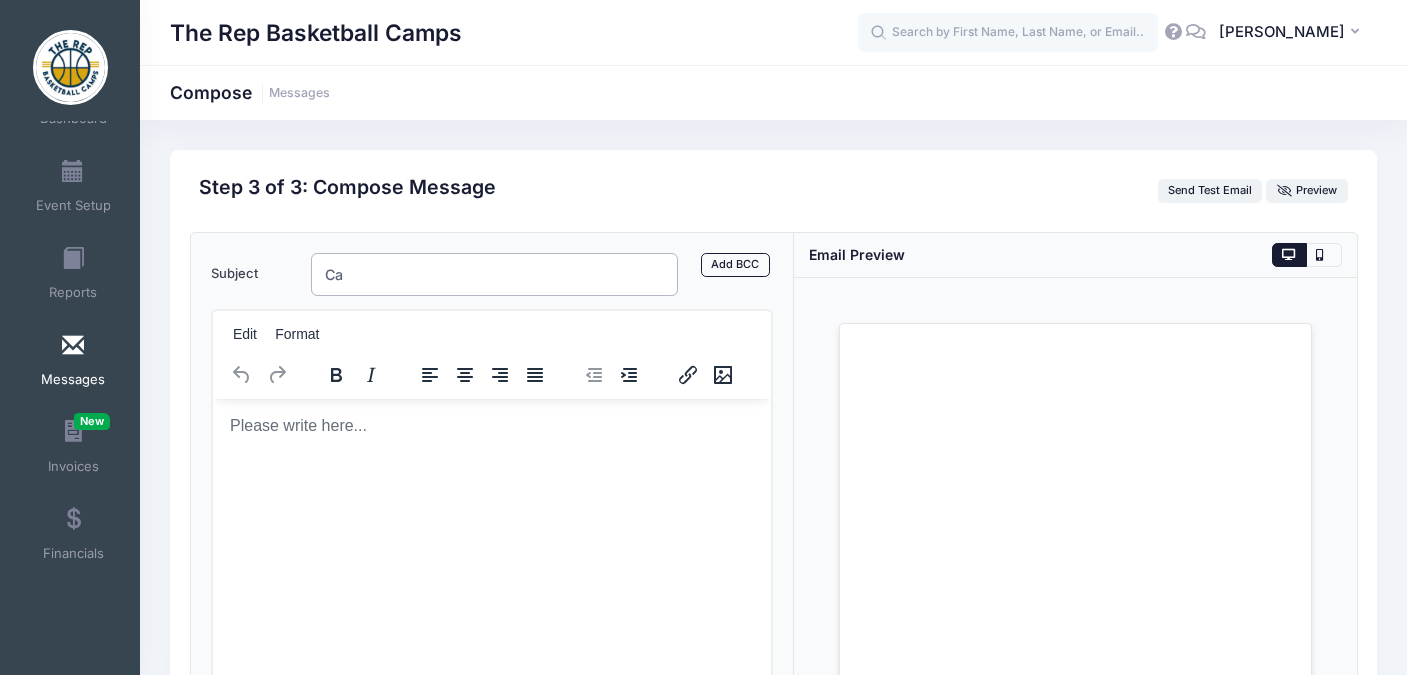 type on "C" 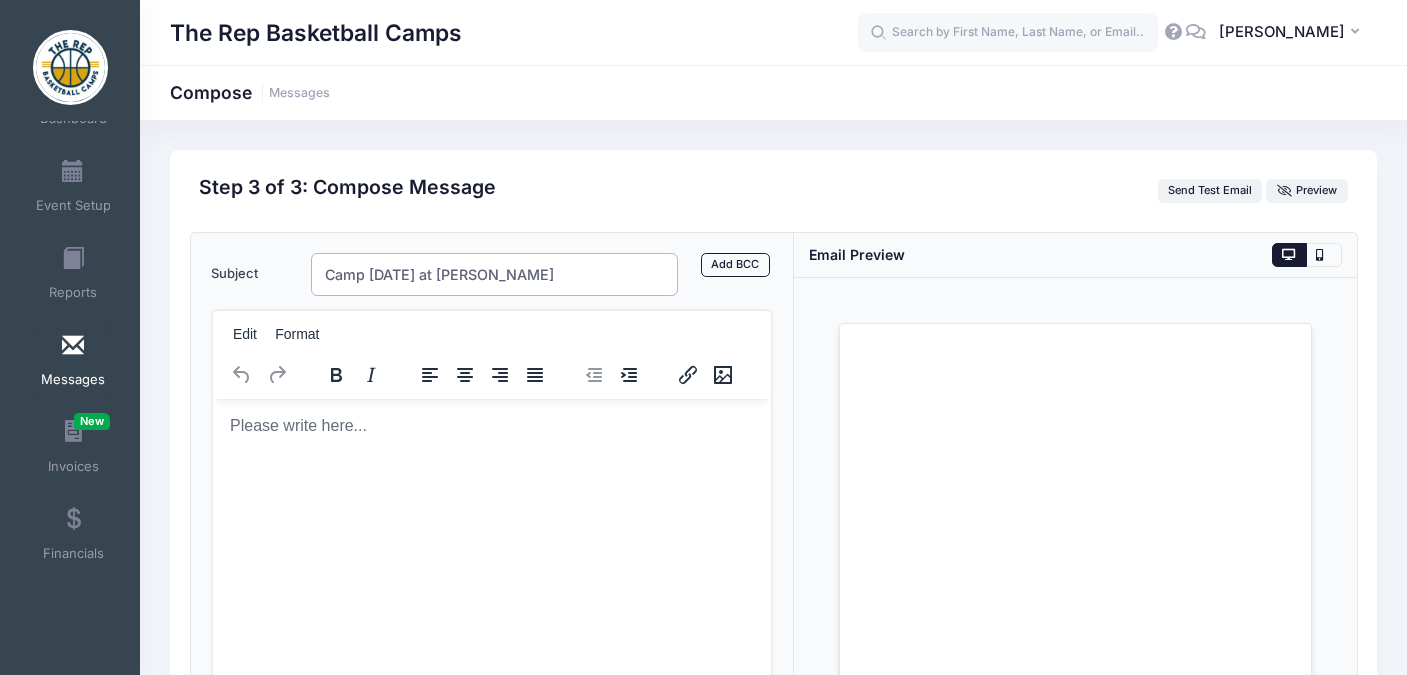 click on "Camp [DATE] at [PERSON_NAME]" at bounding box center (495, 274) 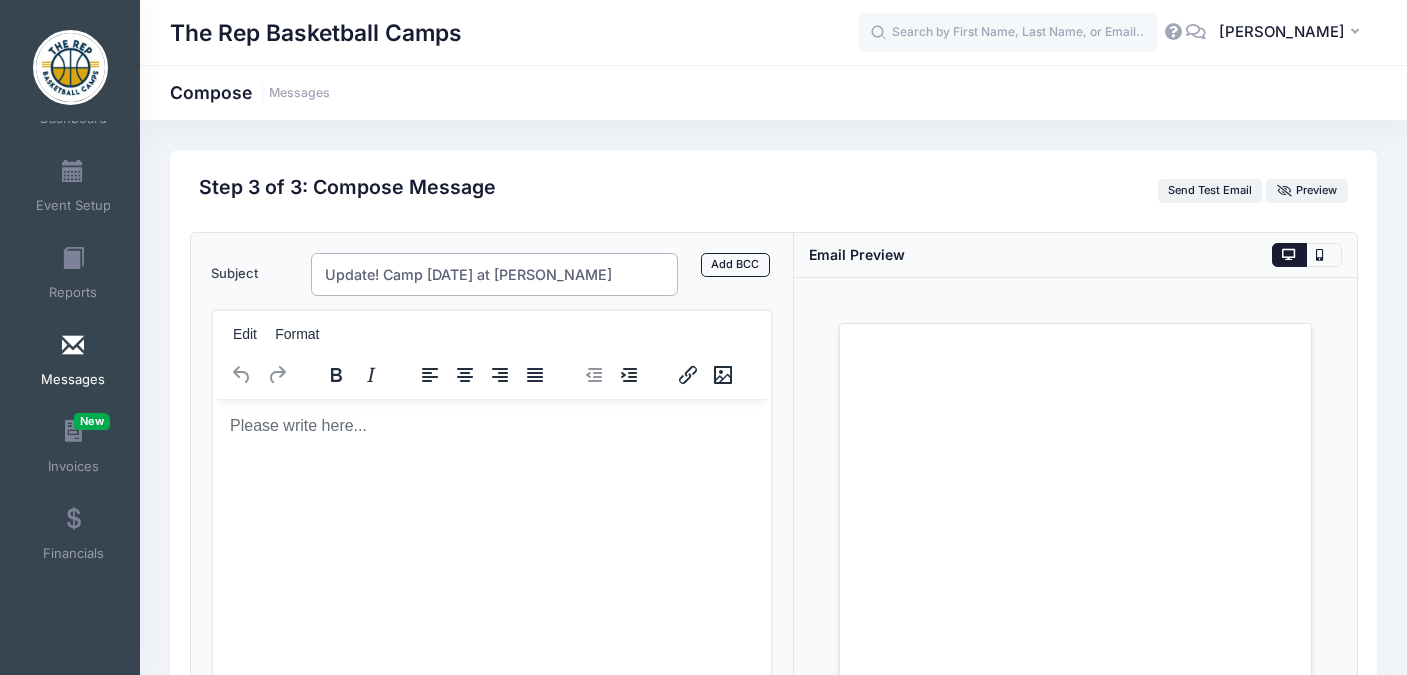 type on "Update! Camp [DATE] at [PERSON_NAME]" 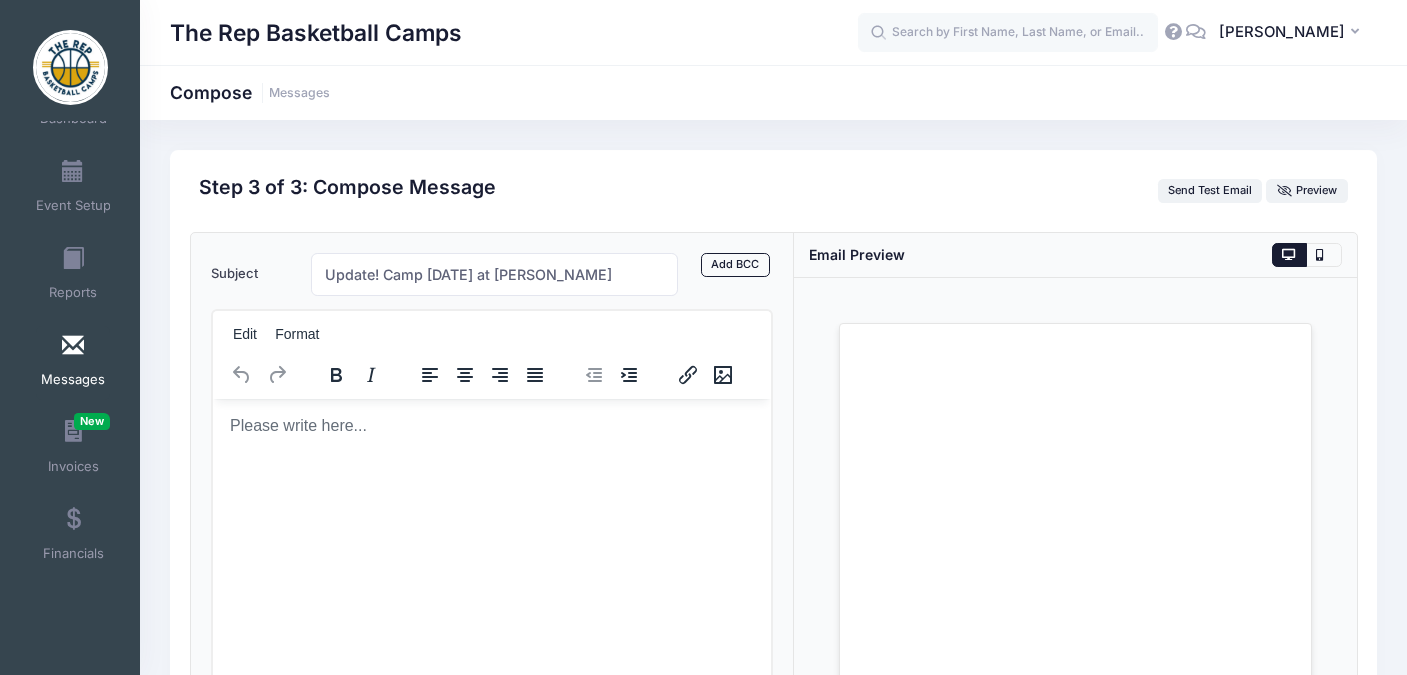click at bounding box center (491, 425) 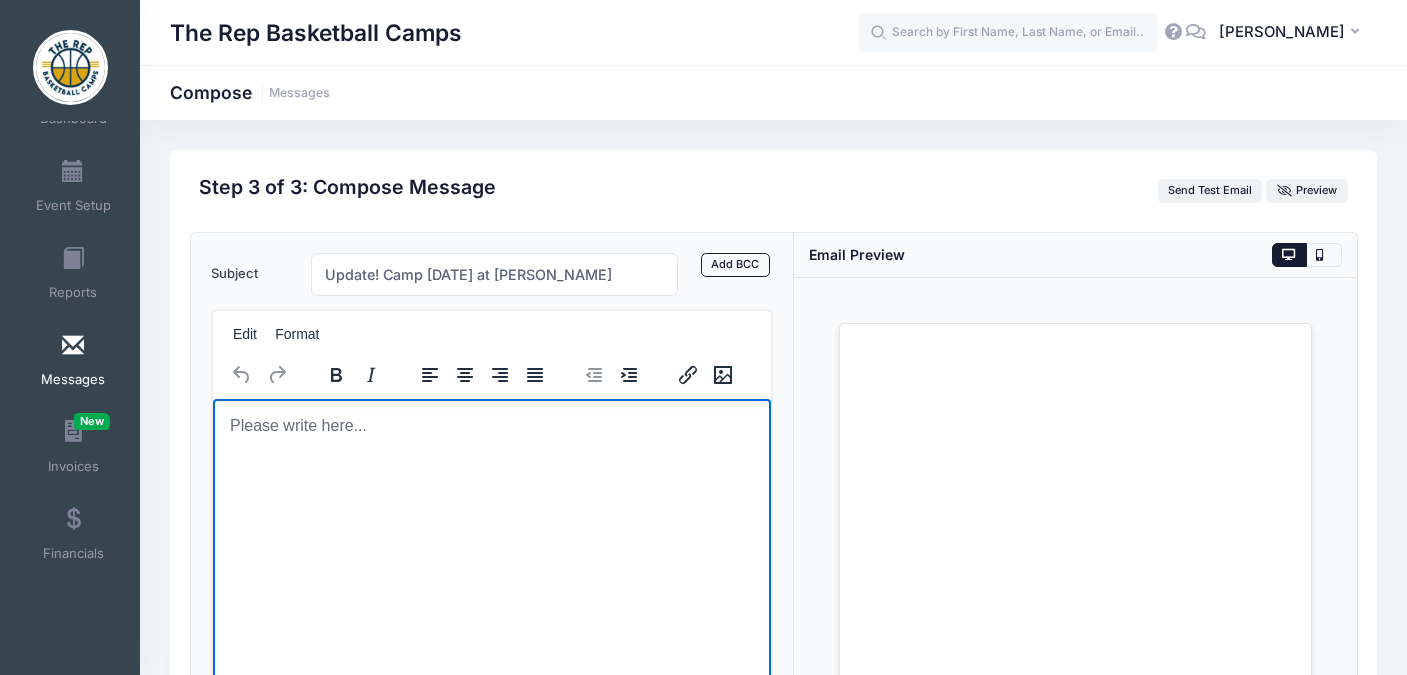 type 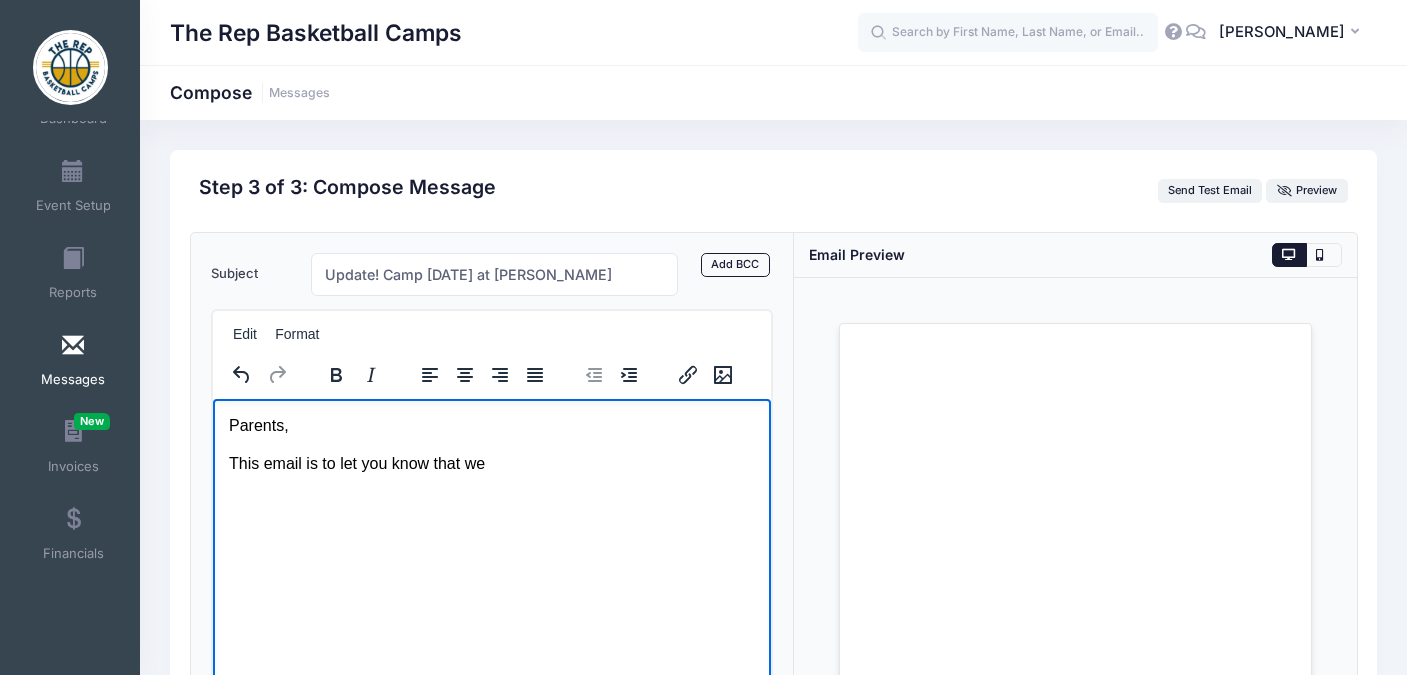 click on "This email is to let you know that we" at bounding box center (491, 463) 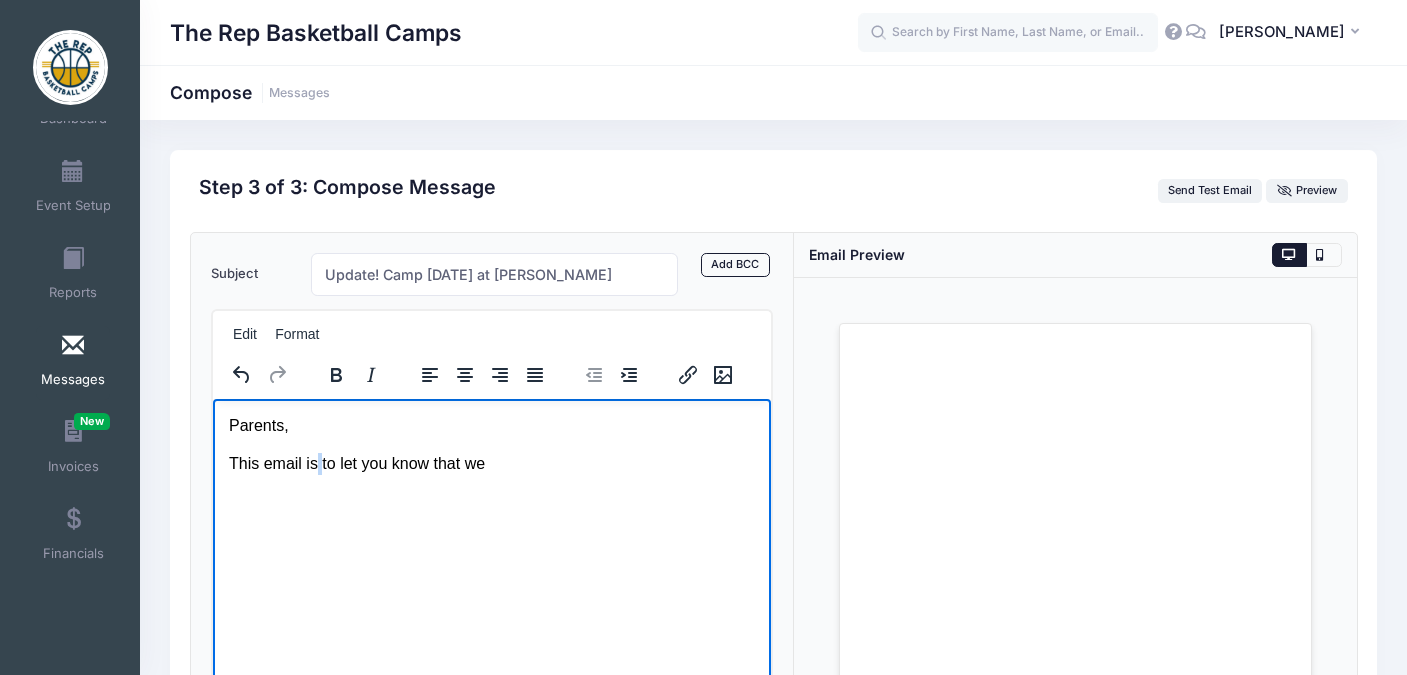 click on "This email is to let you know that we" at bounding box center (491, 463) 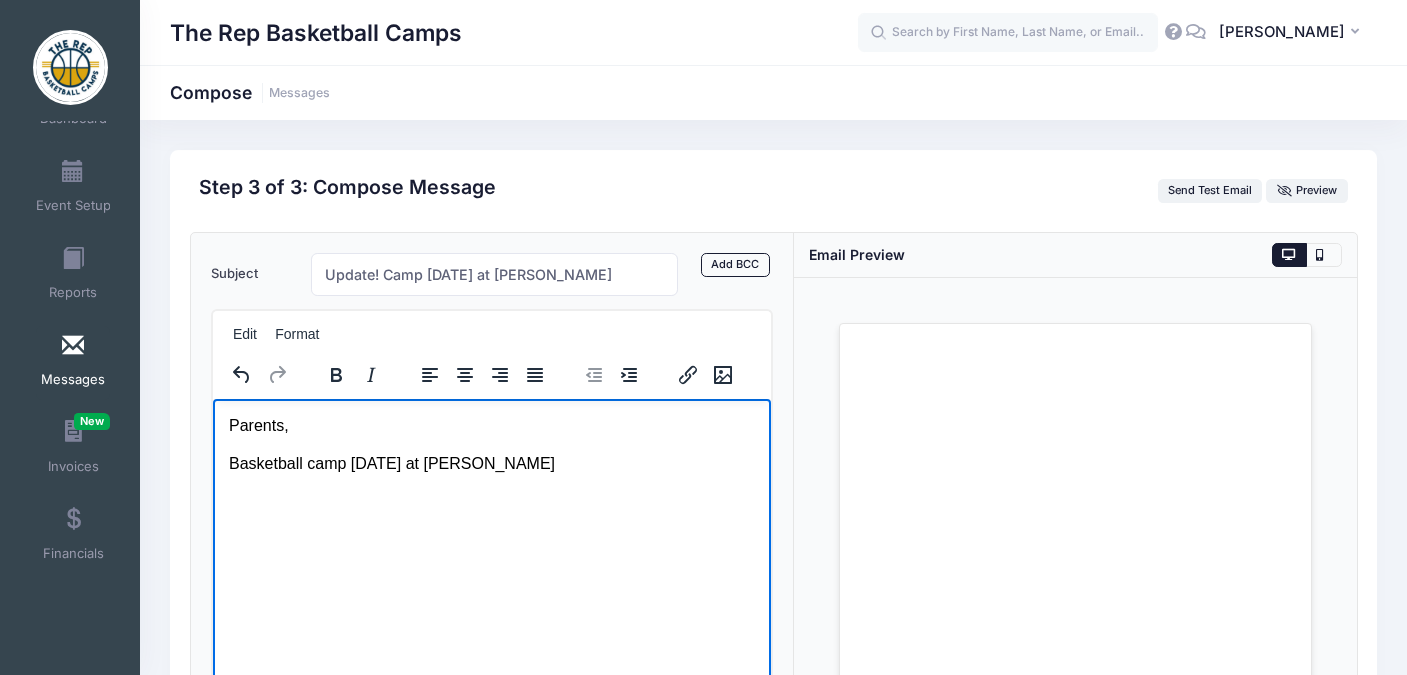 click on "Parents, Basketball camp [DATE] at [PERSON_NAME]" at bounding box center [491, 444] 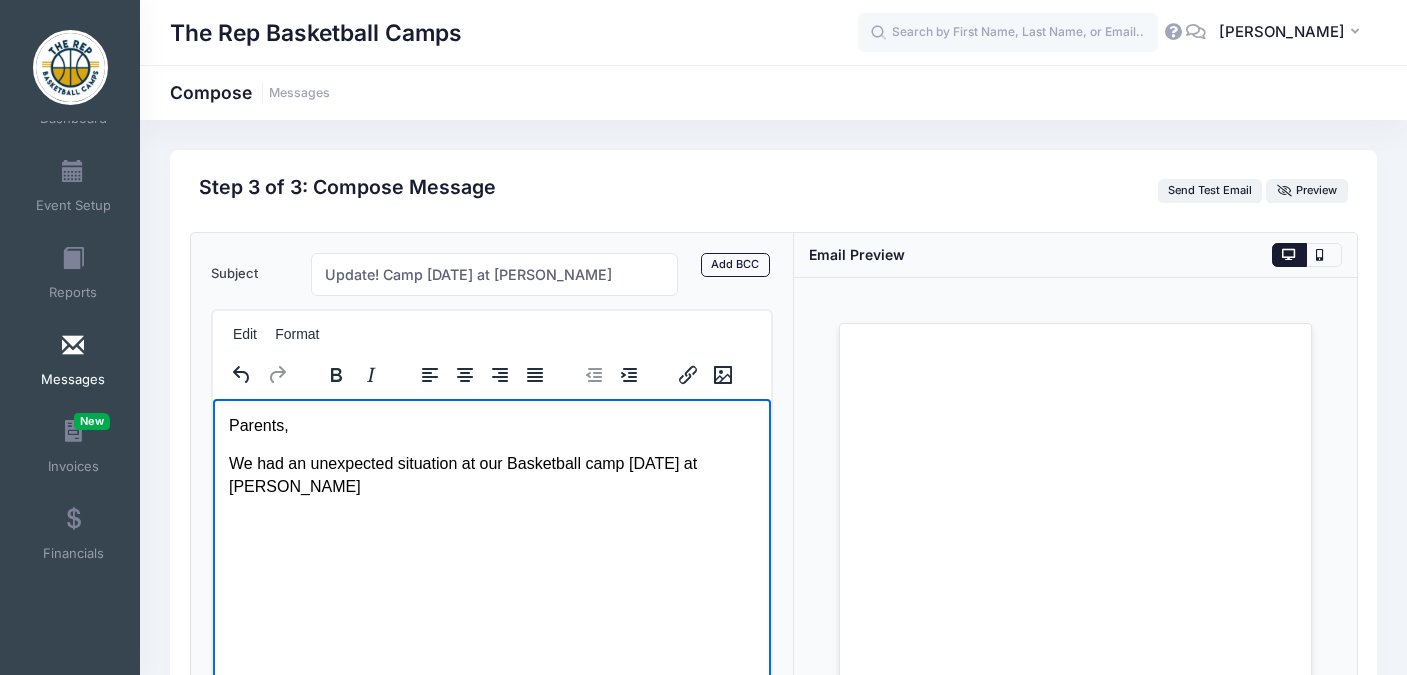 click on "We had an unexpected situation at our Basketball camp [DATE] at [PERSON_NAME]" at bounding box center (491, 474) 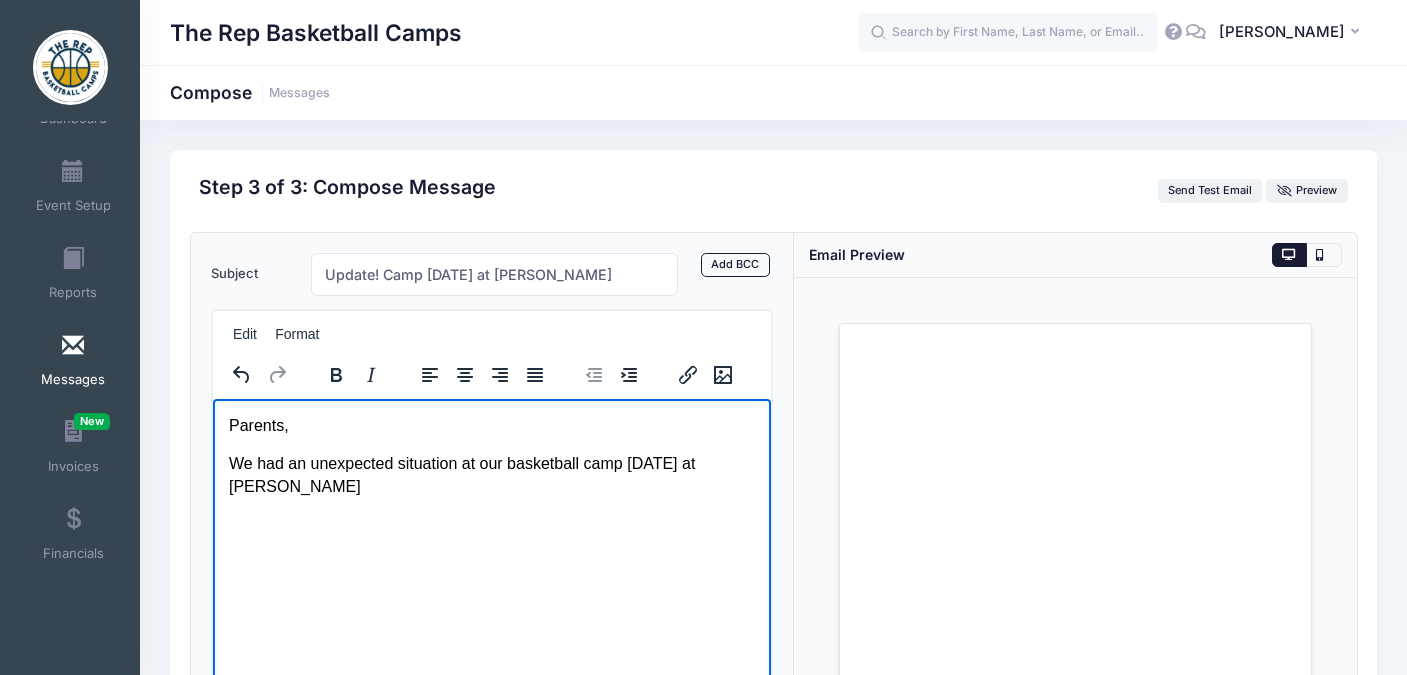 click on "We had an unexpected situation at our basketball camp [DATE] at [PERSON_NAME]" at bounding box center (491, 474) 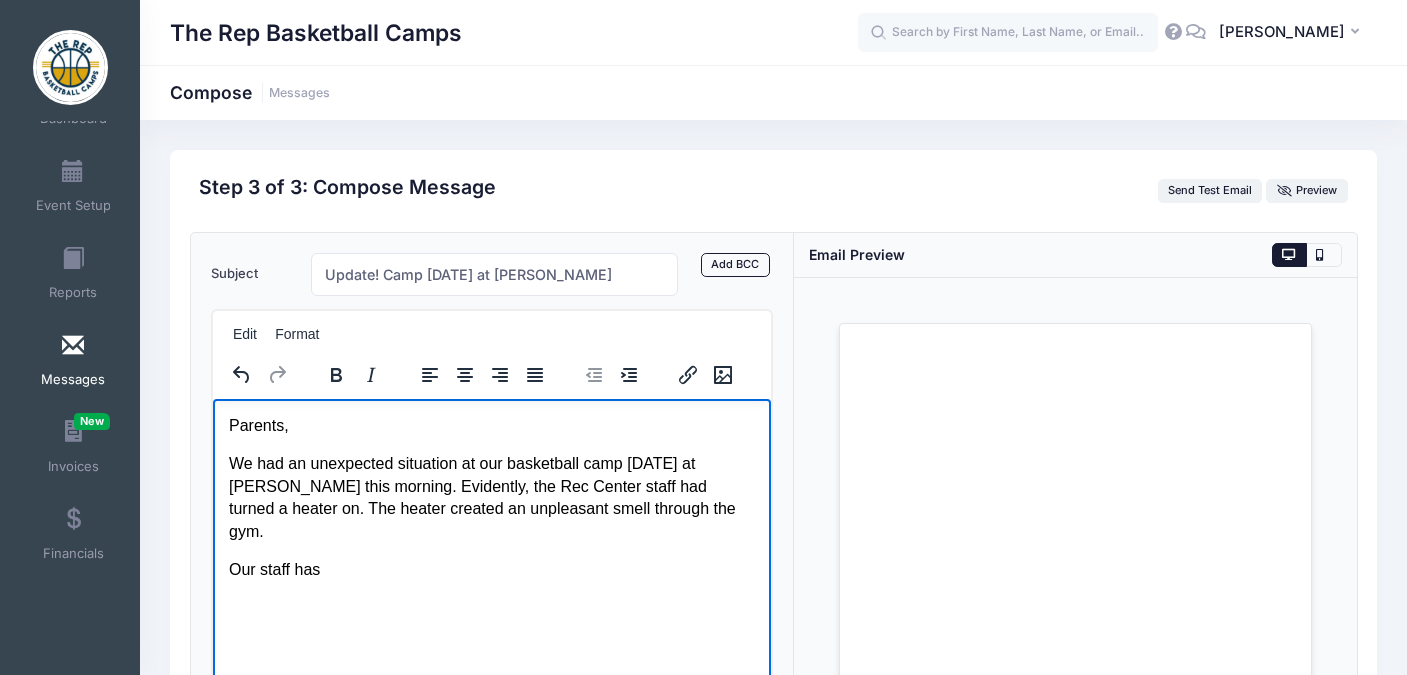 click on "We had an unexpected situation at our basketball camp [DATE] at [PERSON_NAME] this morning. Evidently, the Rec Center staff had turned a heater on. The heater created an unpleasant smell through the gym." at bounding box center [491, 497] 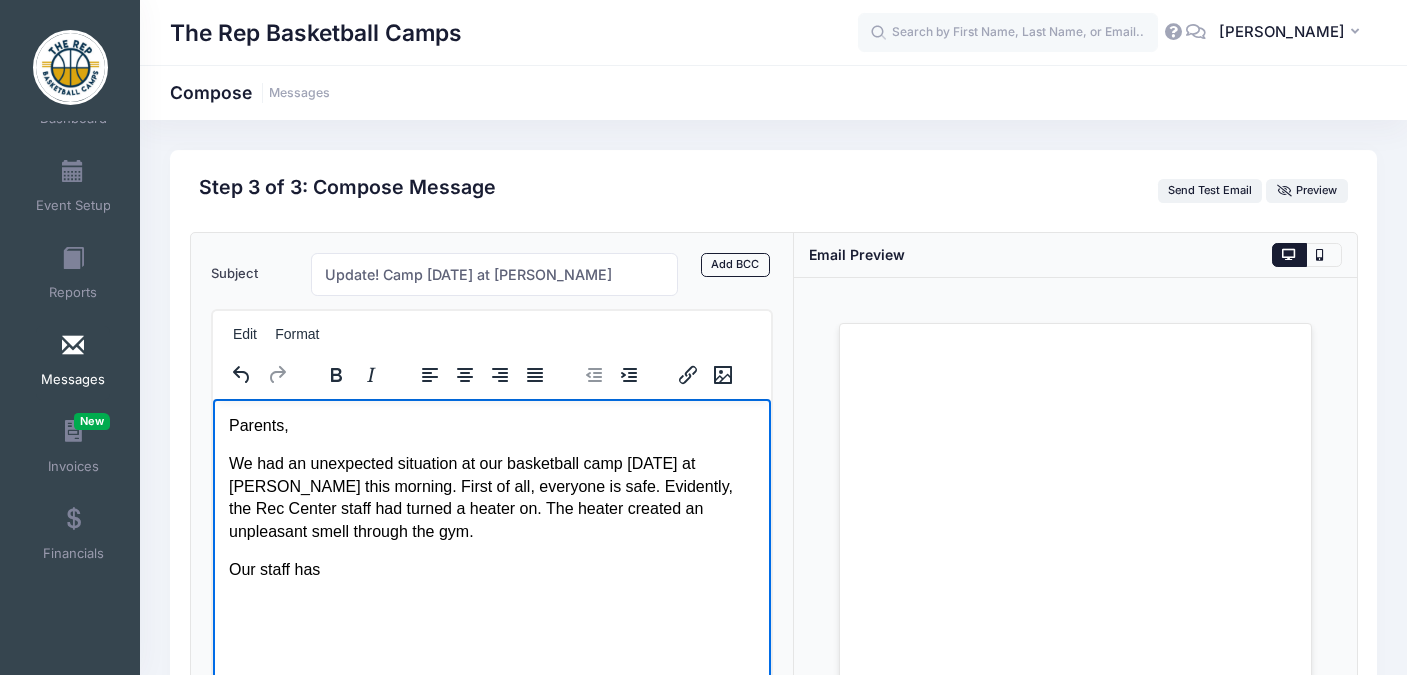 click on "We had an unexpected situation at our basketball camp [DATE] at [PERSON_NAME] this morning. First of all, everyone is safe. Evidently, the Rec Center staff had turned a heater on. The heater created an unpleasant smell through the gym." at bounding box center (491, 497) 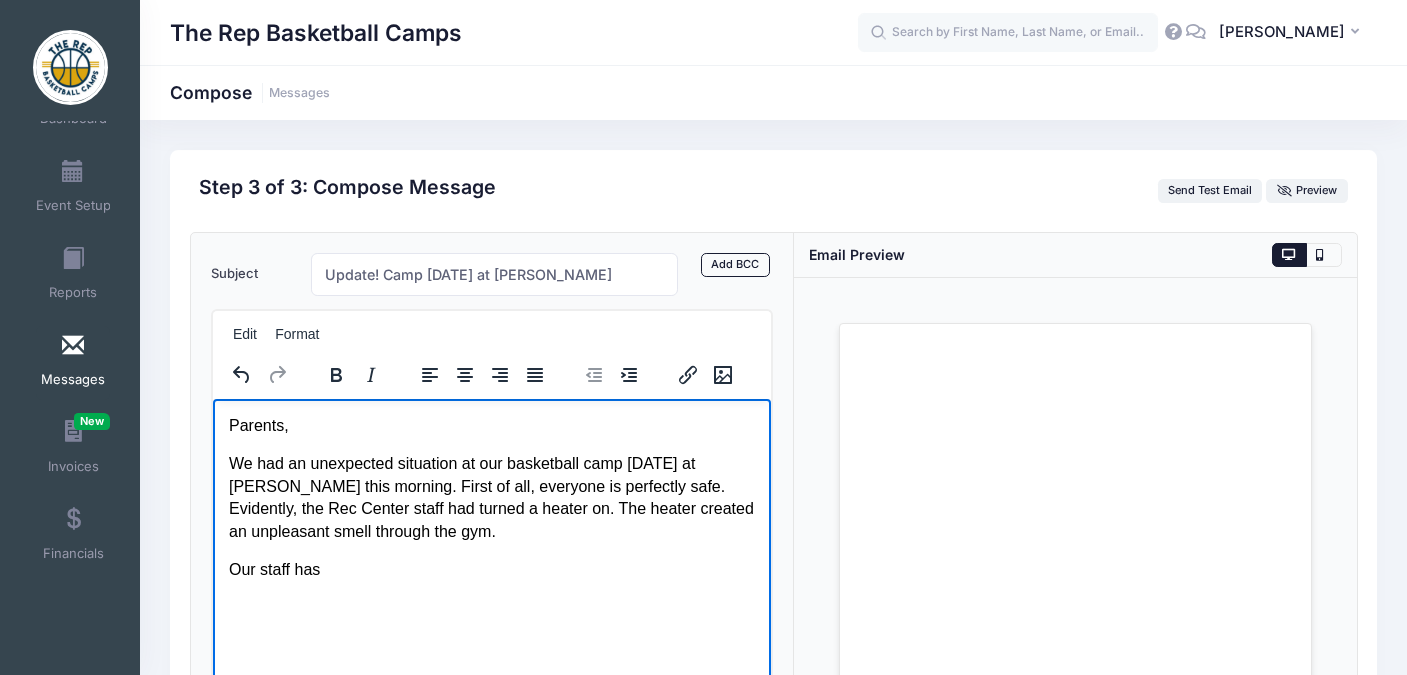 click on "We had an unexpected situation at our basketball camp [DATE] at [PERSON_NAME] this morning. First of all, everyone is perfectly safe. Evidently, the Rec Center staff had turned a heater on. The heater created an unpleasant smell through the gym." at bounding box center (491, 497) 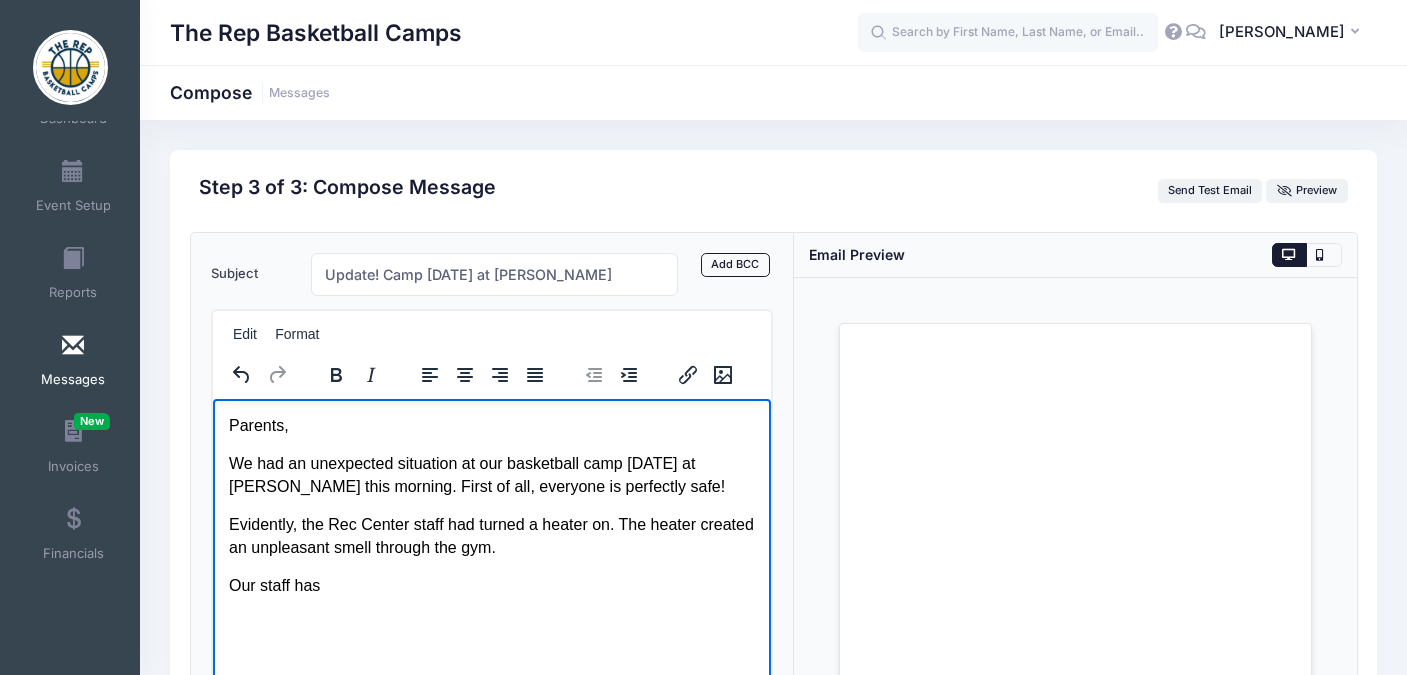 click on "Evidently, the Rec Center staff had turned a heater on. The heater created an unpleasant smell through the gym." at bounding box center (491, 535) 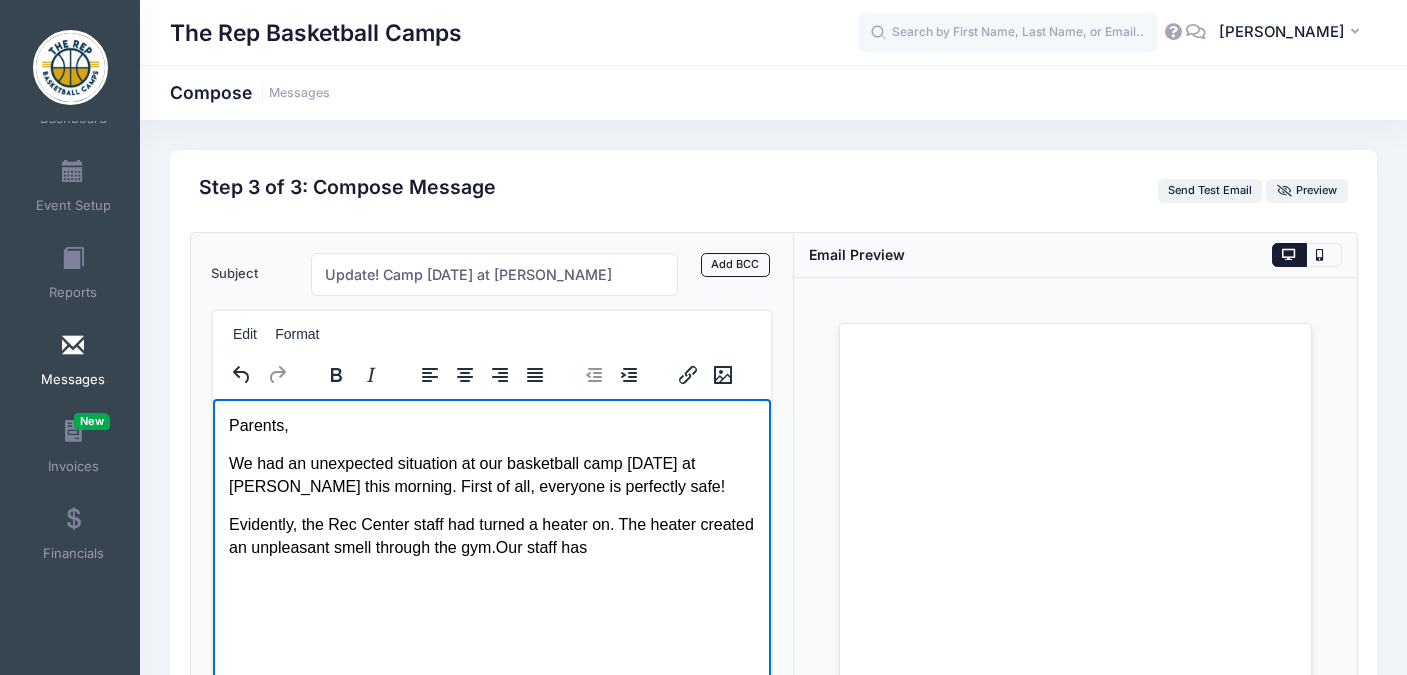 click on "Evidently, the Rec Center staff had turned a heater on. The heater created an unpleasant smell through the gym.  Our staff has" at bounding box center (491, 535) 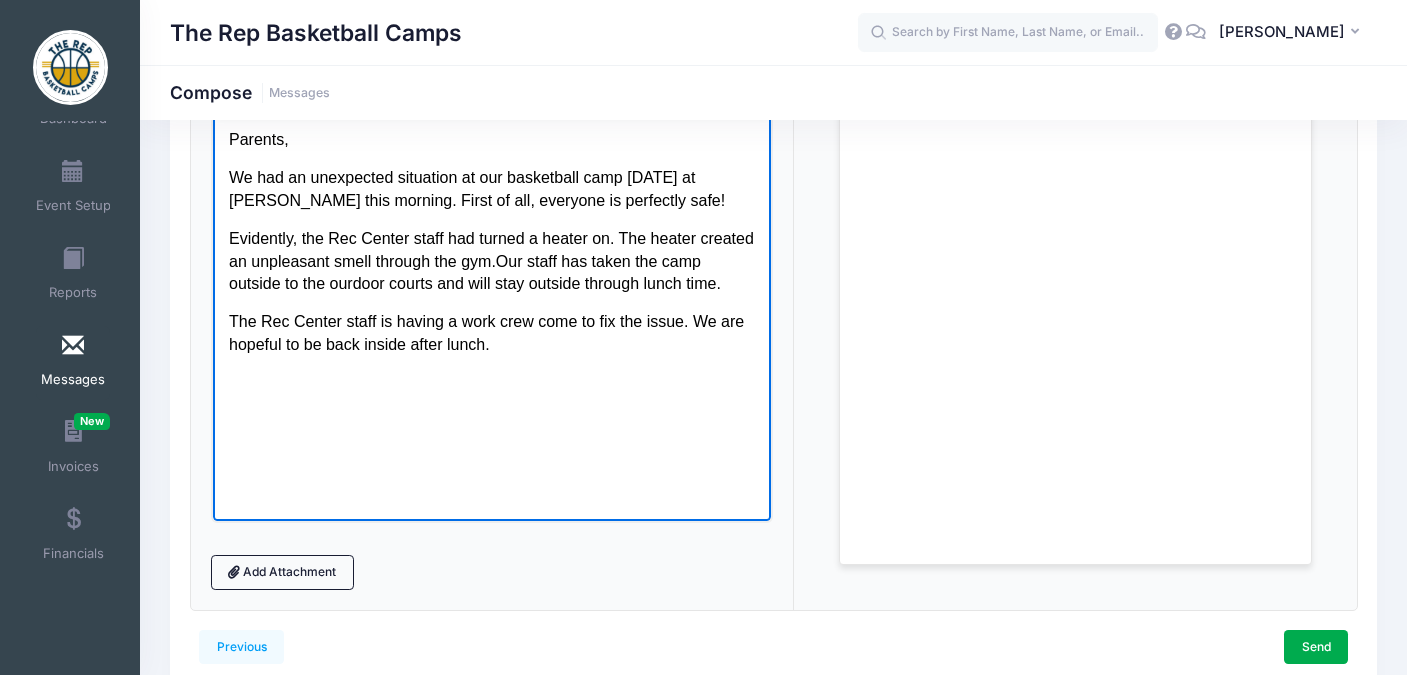 scroll, scrollTop: 298, scrollLeft: 0, axis: vertical 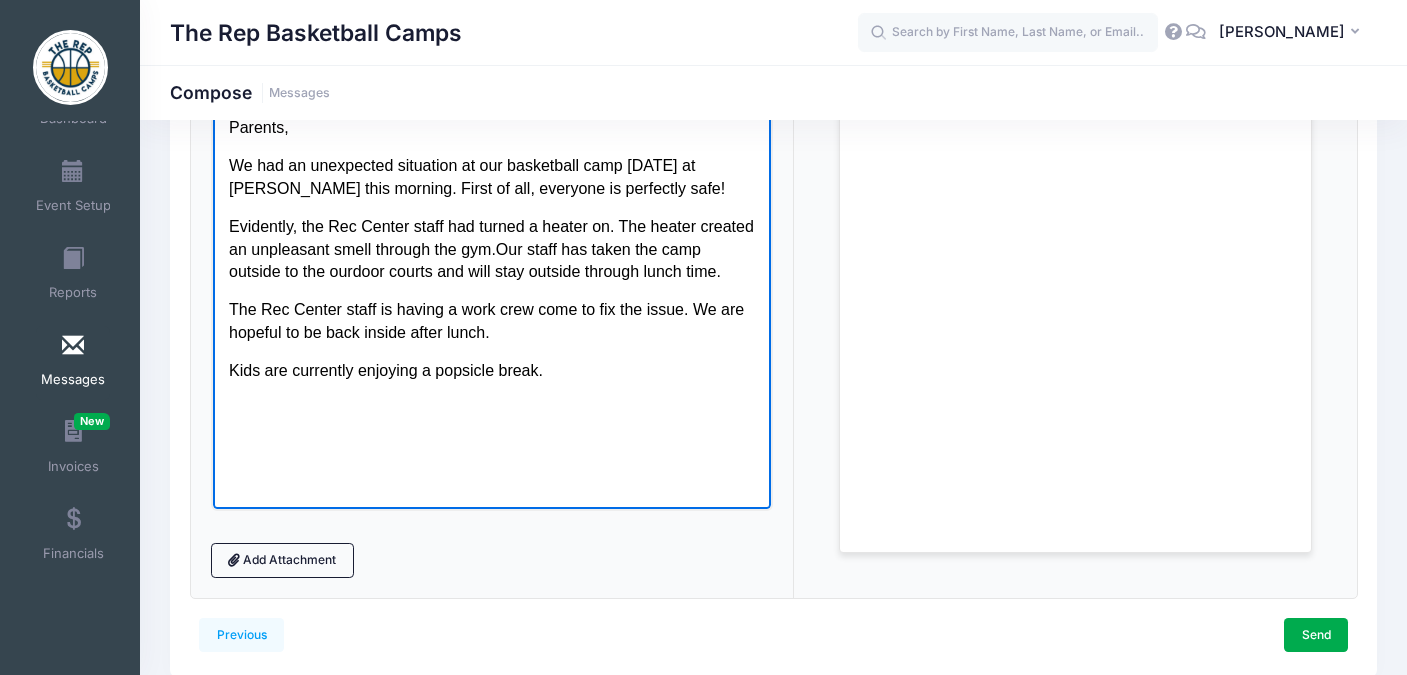 click on "Kids are currently enjoying a popsicle break." at bounding box center (491, 370) 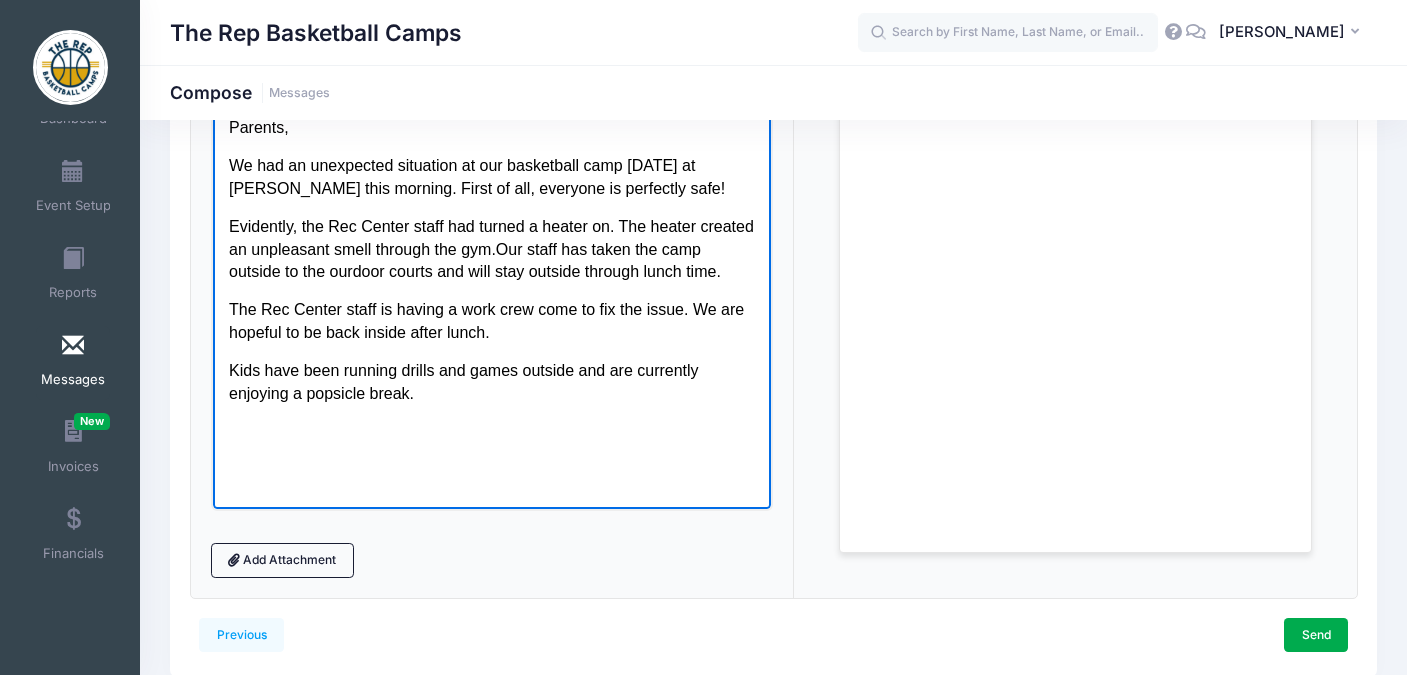 click on "Kids have been running drills and games outside and are currently enjoying a popsicle break." at bounding box center [491, 381] 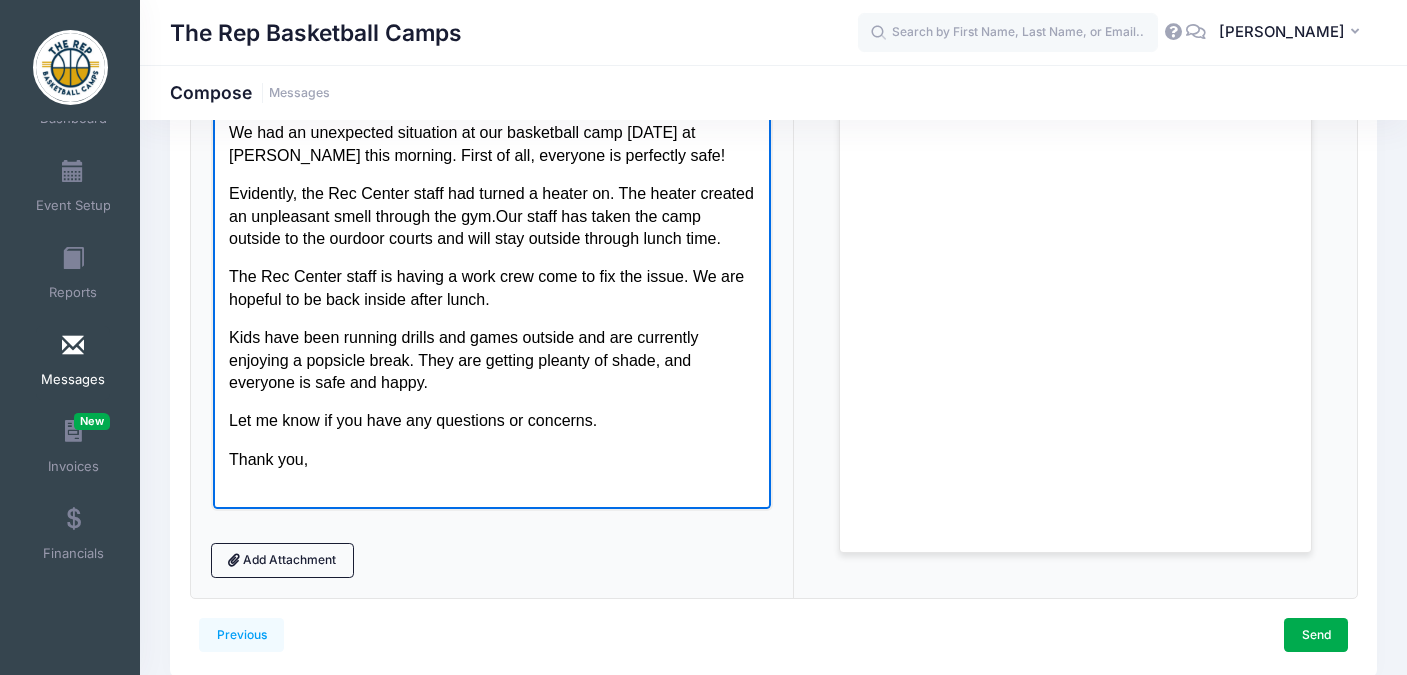 scroll, scrollTop: 110, scrollLeft: 0, axis: vertical 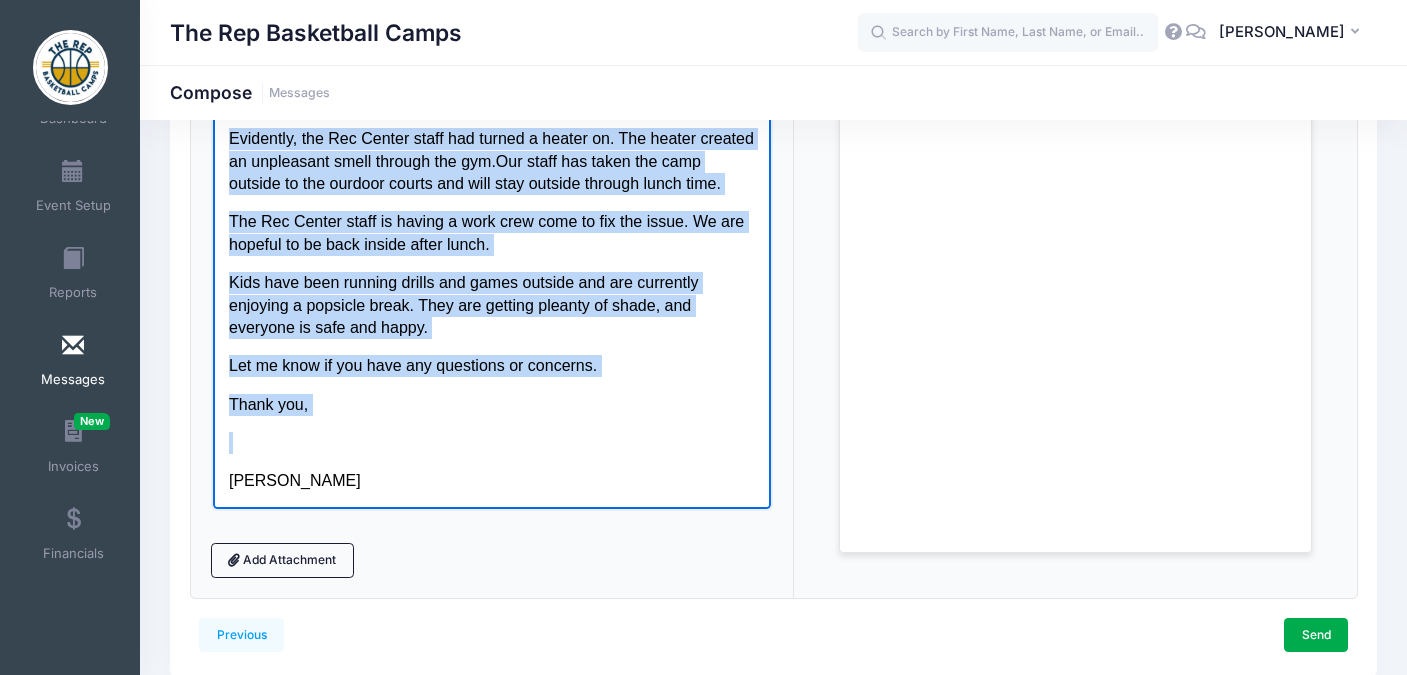 copy on "Parents, We had an unexpected situation at our basketball camp [DATE] at [PERSON_NAME] this morning. First of all, everyone is perfectly safe!  Evidently, the Rec Center staff had turned a heater on. The heater created an unpleasant smell through the gym.  Our staff has taken the camp outside to the ourdoor courts and will stay outside through lunch time.  The Rec Center staff is having a work crew come to fix the issue. We are hopeful to be back inside after lunch.  Kids have been running drills and games outside and are currently enjoying a popsicle break. They are getting pleanty of shade, and everyone is safe and happy.  Let me know if you have any questions or concerns.  Thank you," 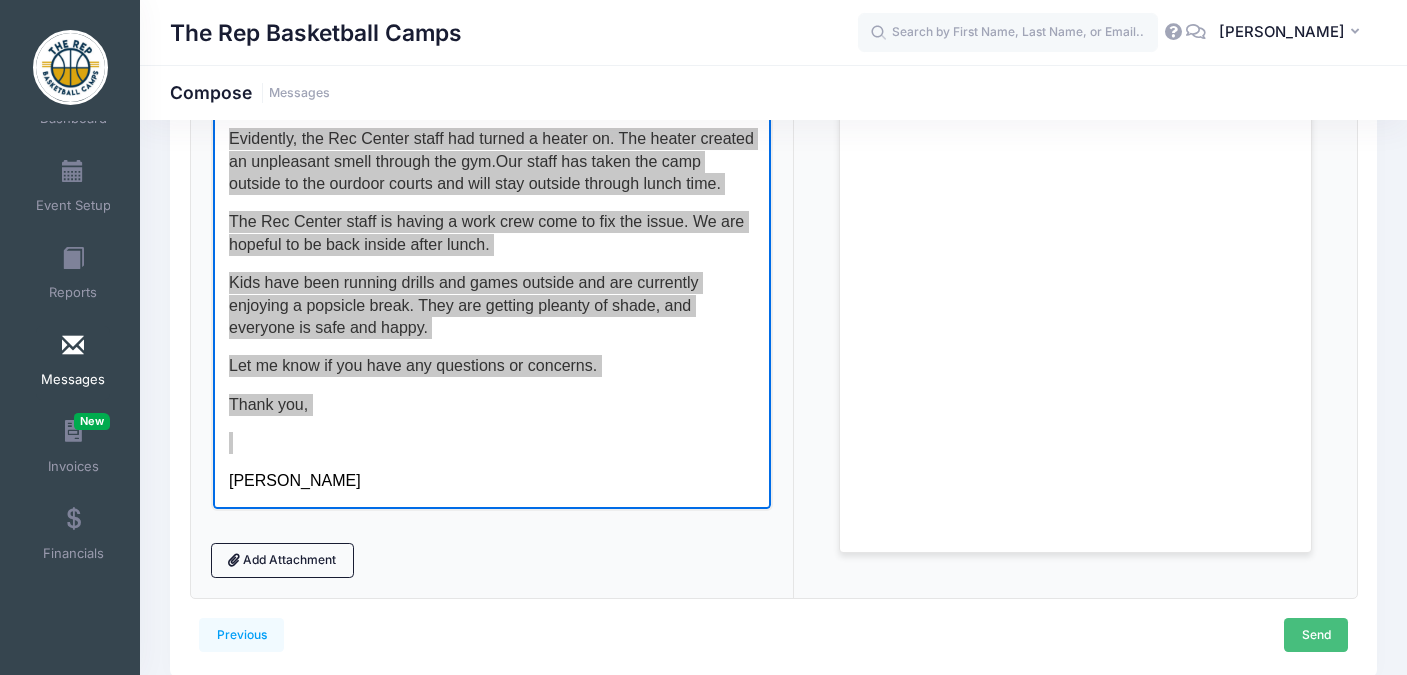 click on "Send" at bounding box center (1316, 635) 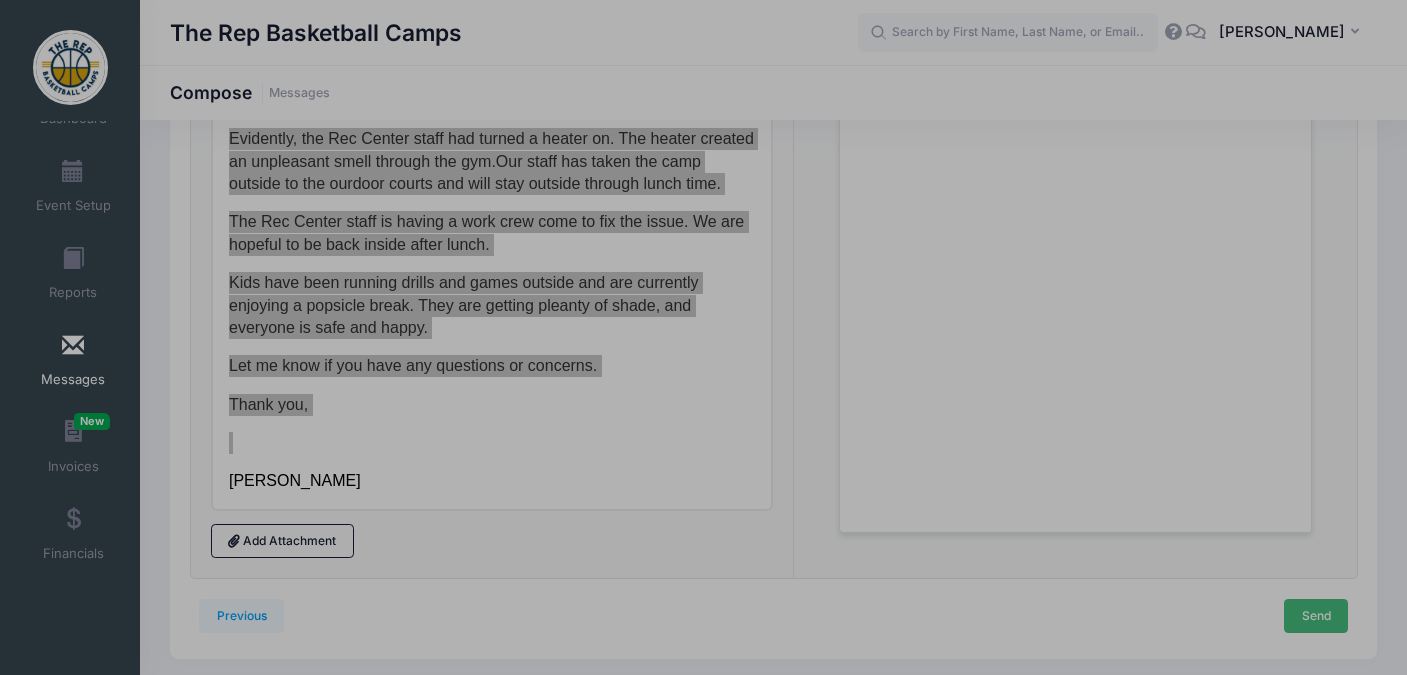 scroll, scrollTop: 0, scrollLeft: 0, axis: both 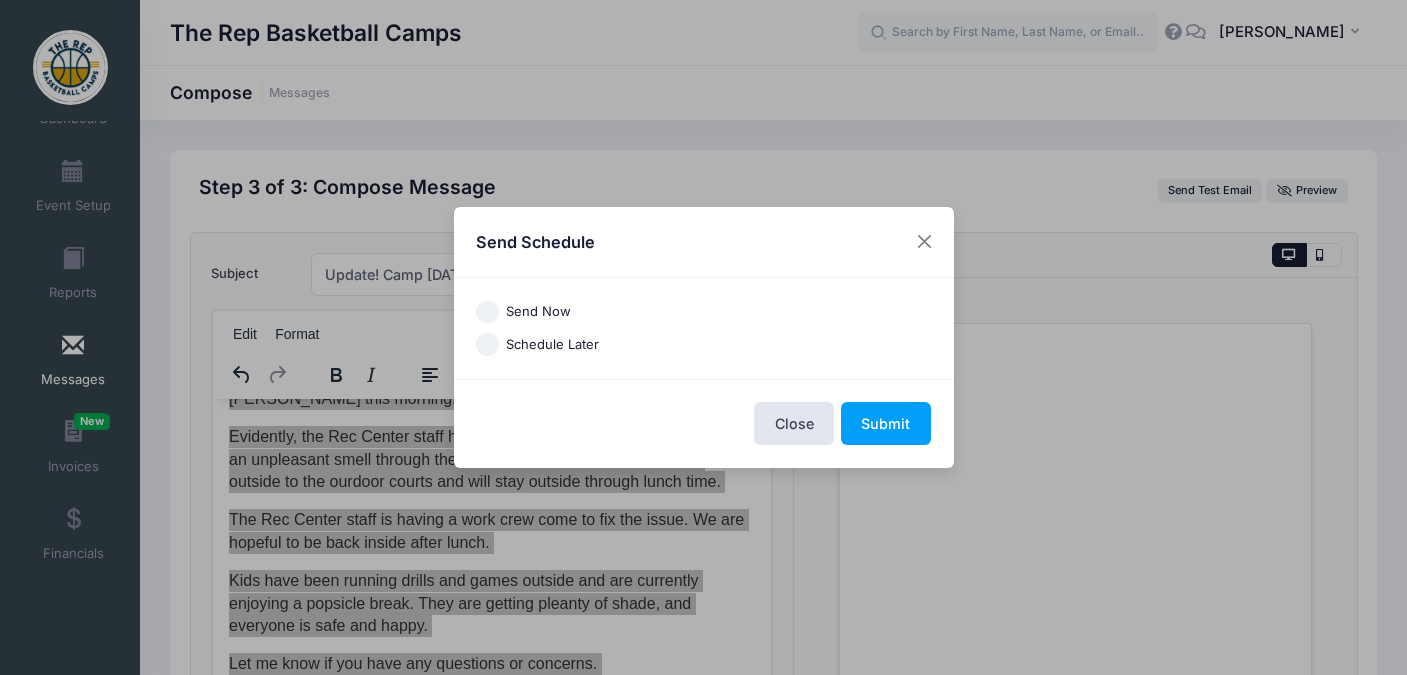 click on "Send Now" at bounding box center (487, 312) 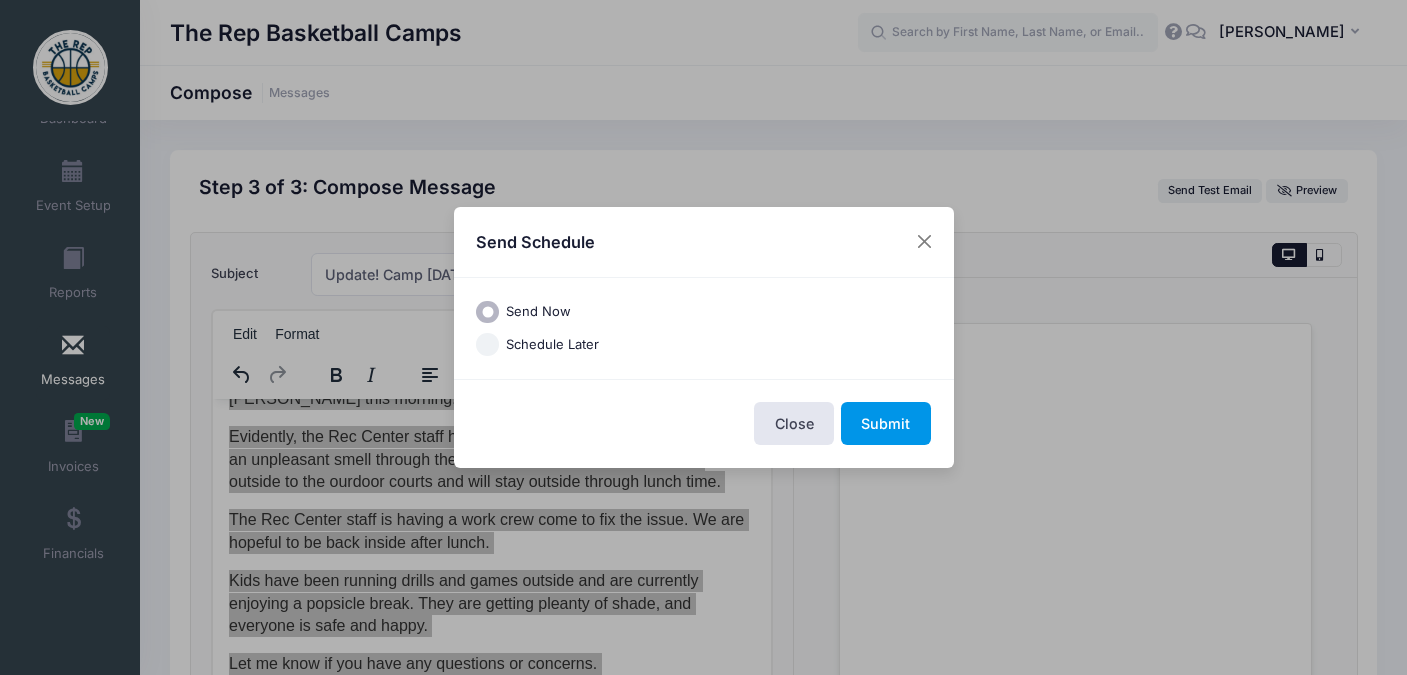 click on "Submit" at bounding box center [886, 423] 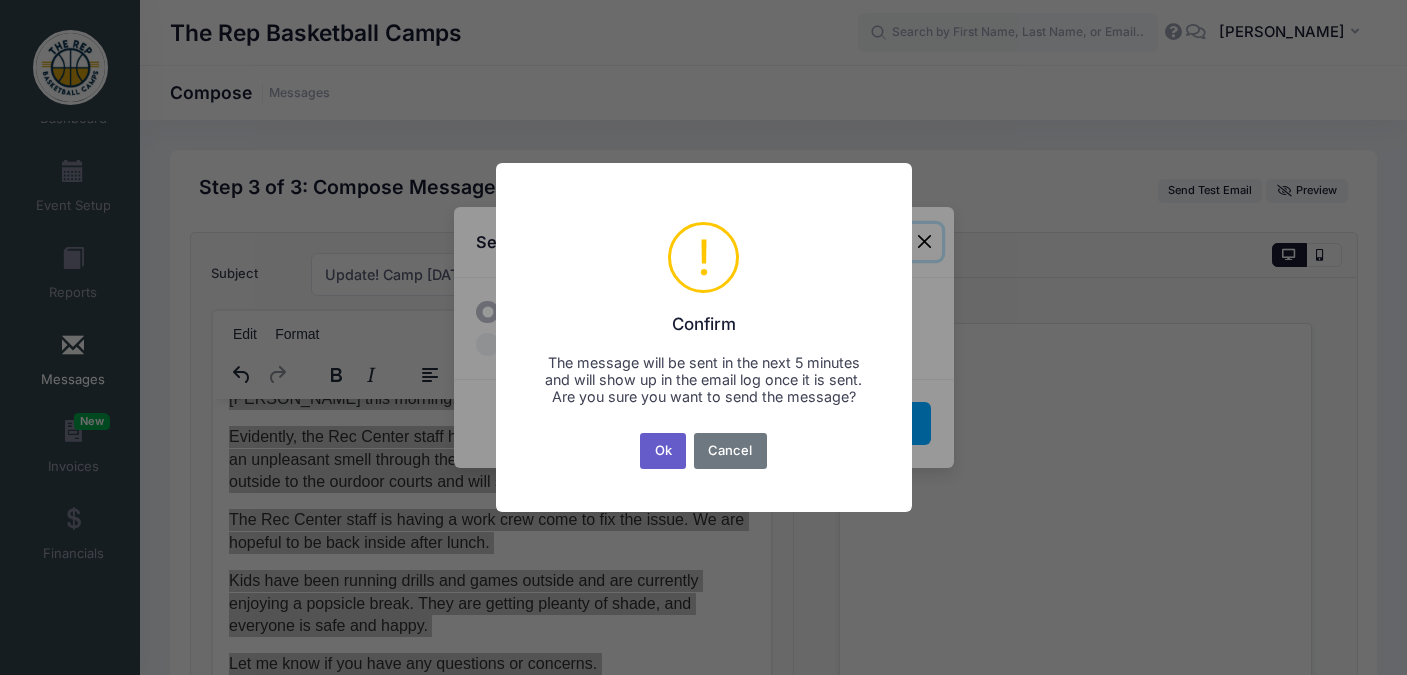 click on "Ok" at bounding box center [663, 451] 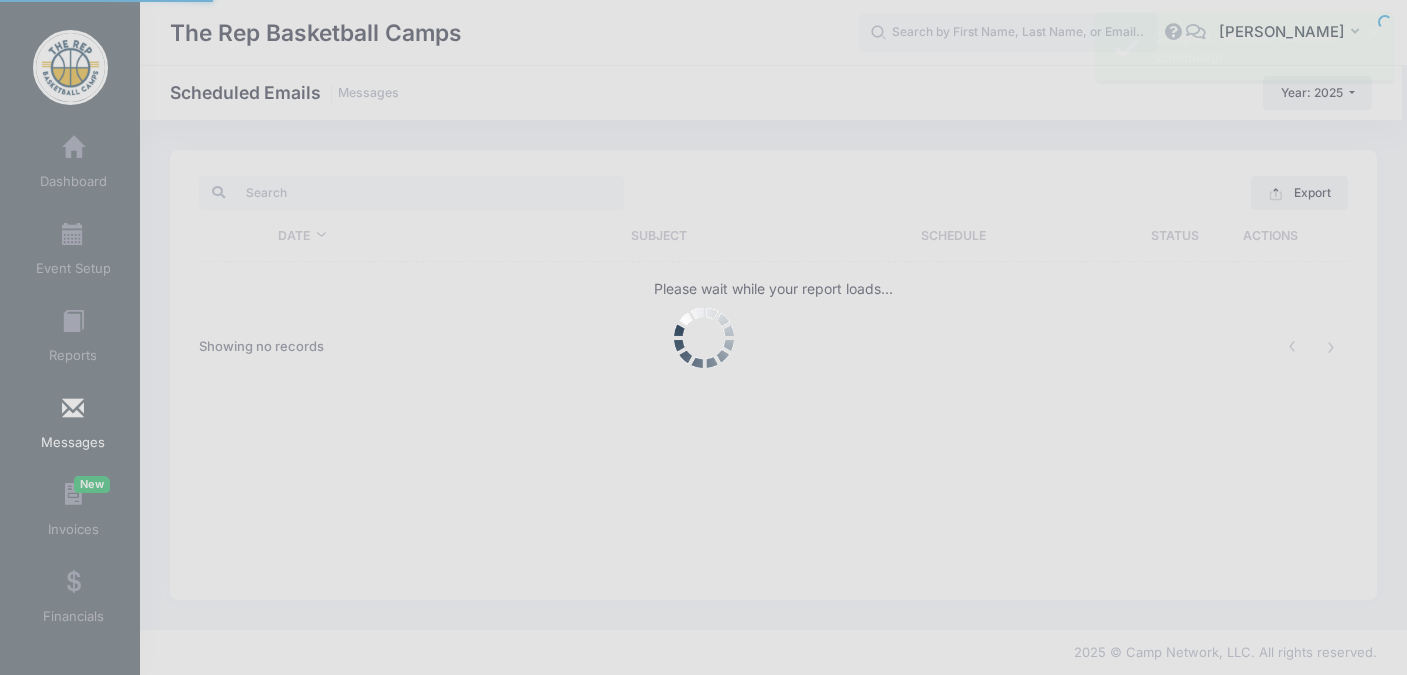scroll, scrollTop: 0, scrollLeft: 0, axis: both 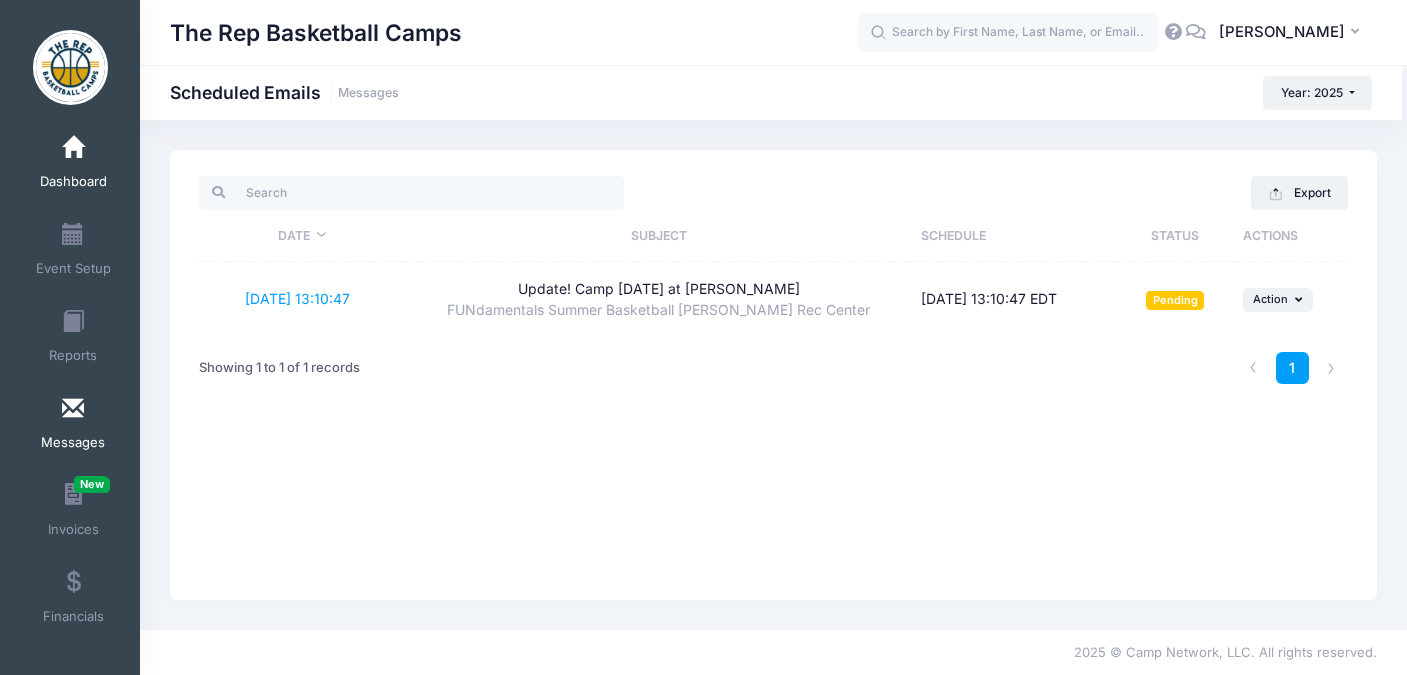 click at bounding box center (73, 148) 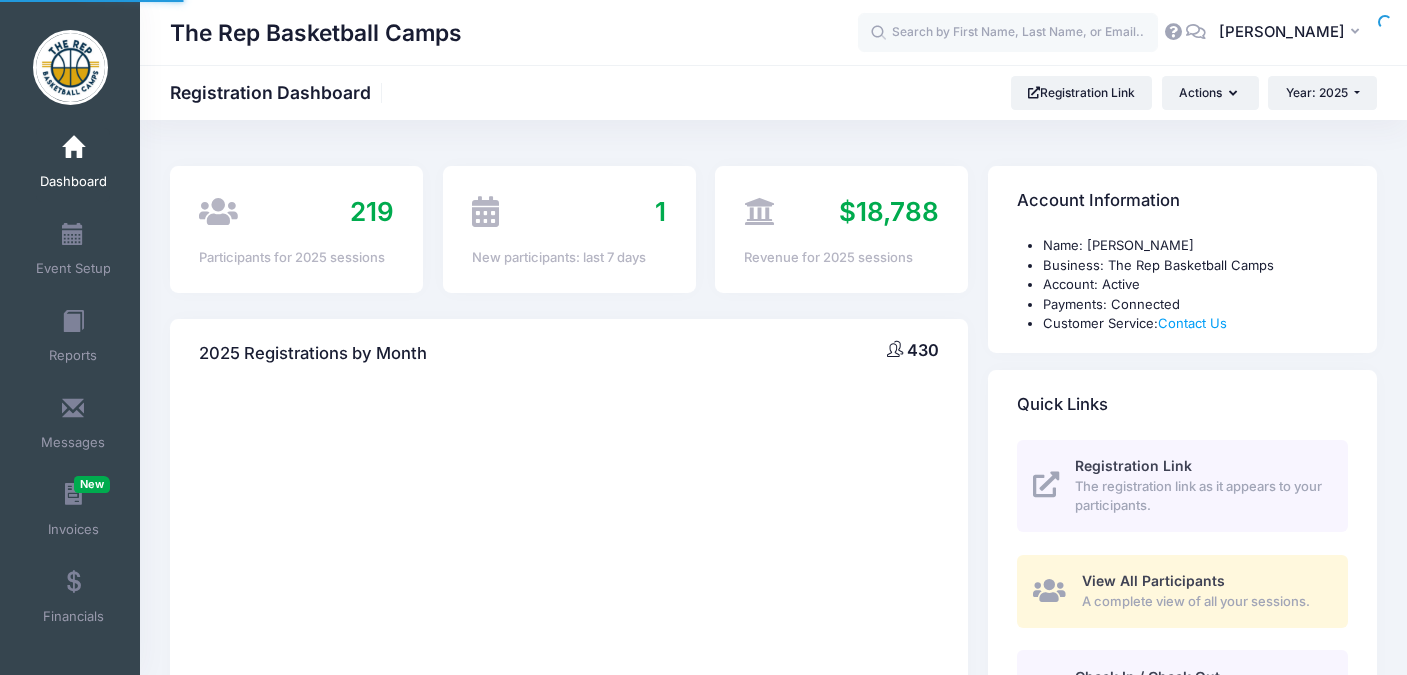 scroll, scrollTop: 0, scrollLeft: 0, axis: both 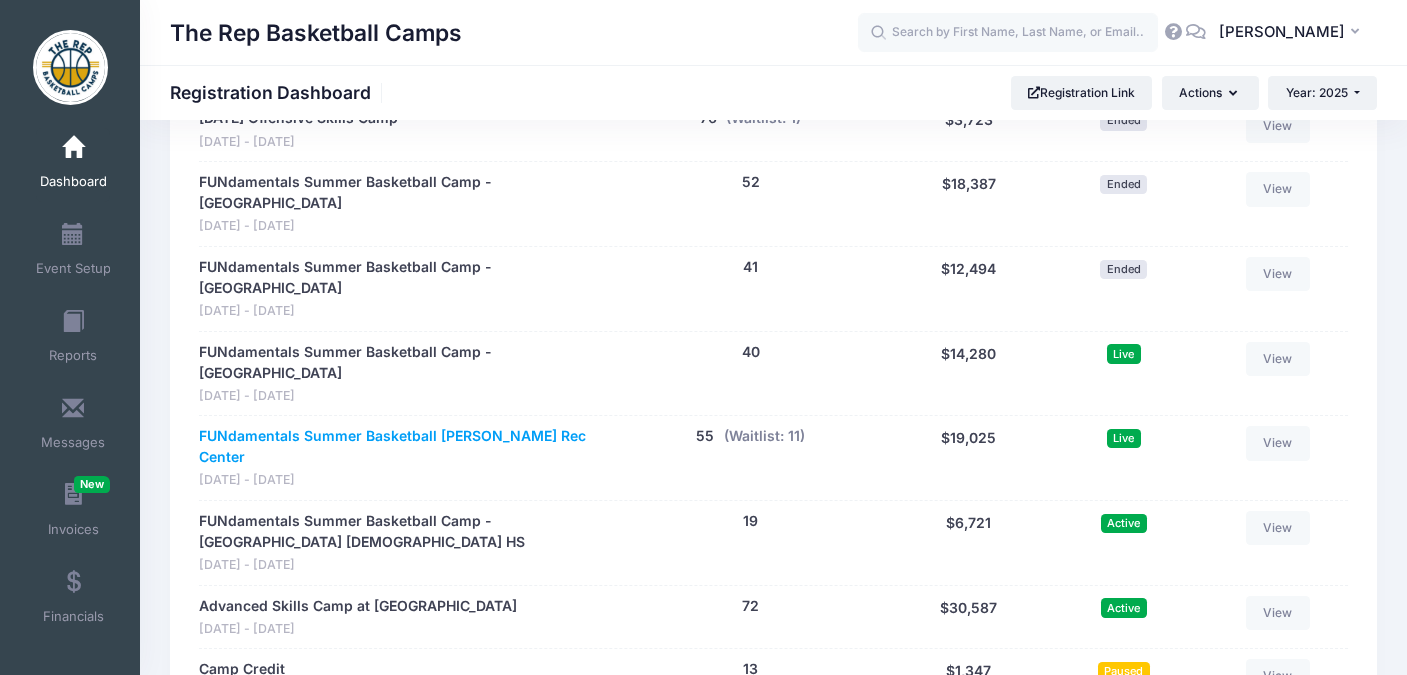 click on "FUNdamentals Summer Basketball [PERSON_NAME] Rec Center" at bounding box center (401, 447) 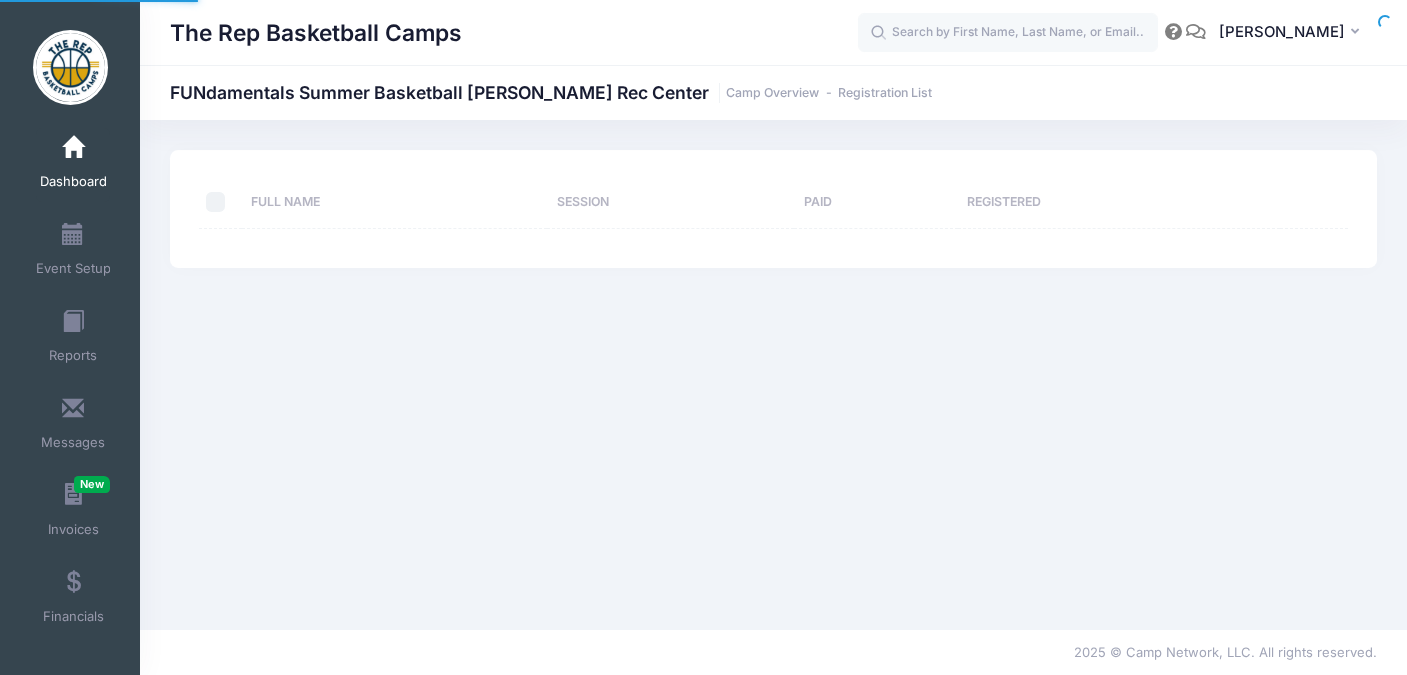 scroll, scrollTop: 0, scrollLeft: 0, axis: both 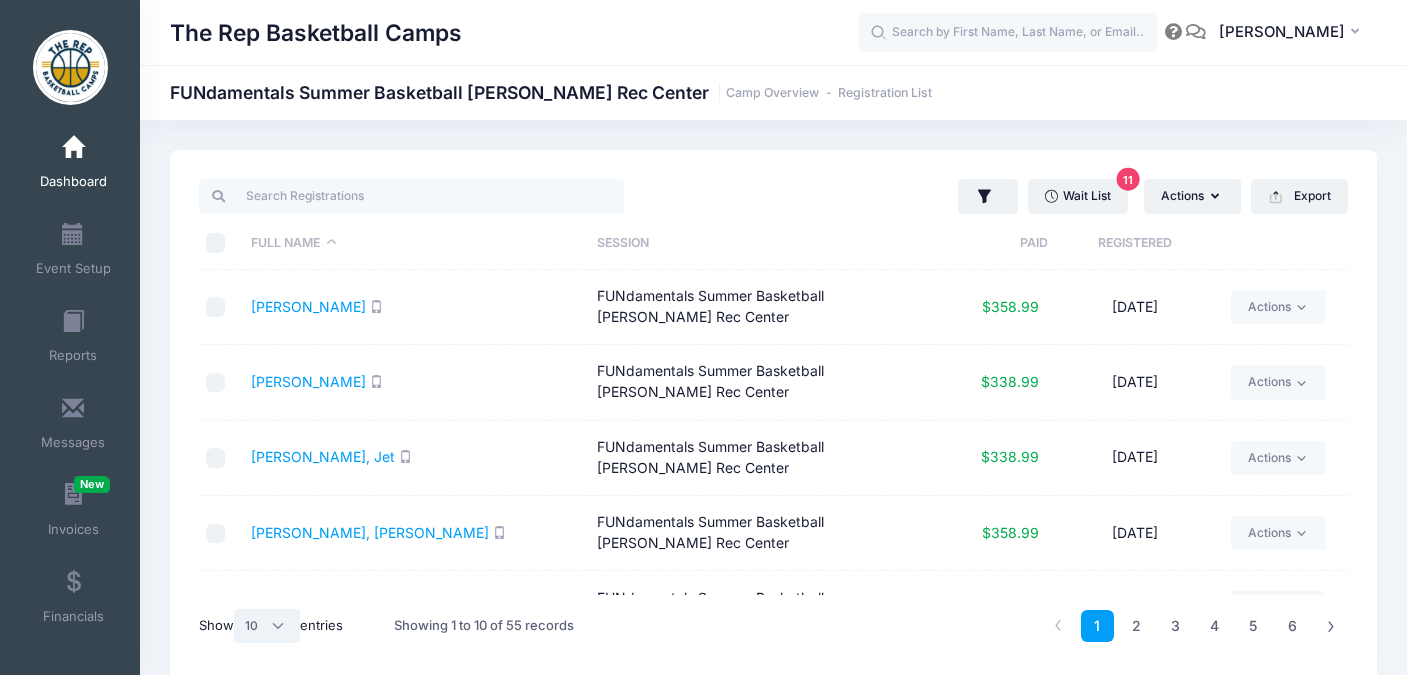 click on "All 10 25 50" at bounding box center (267, 626) 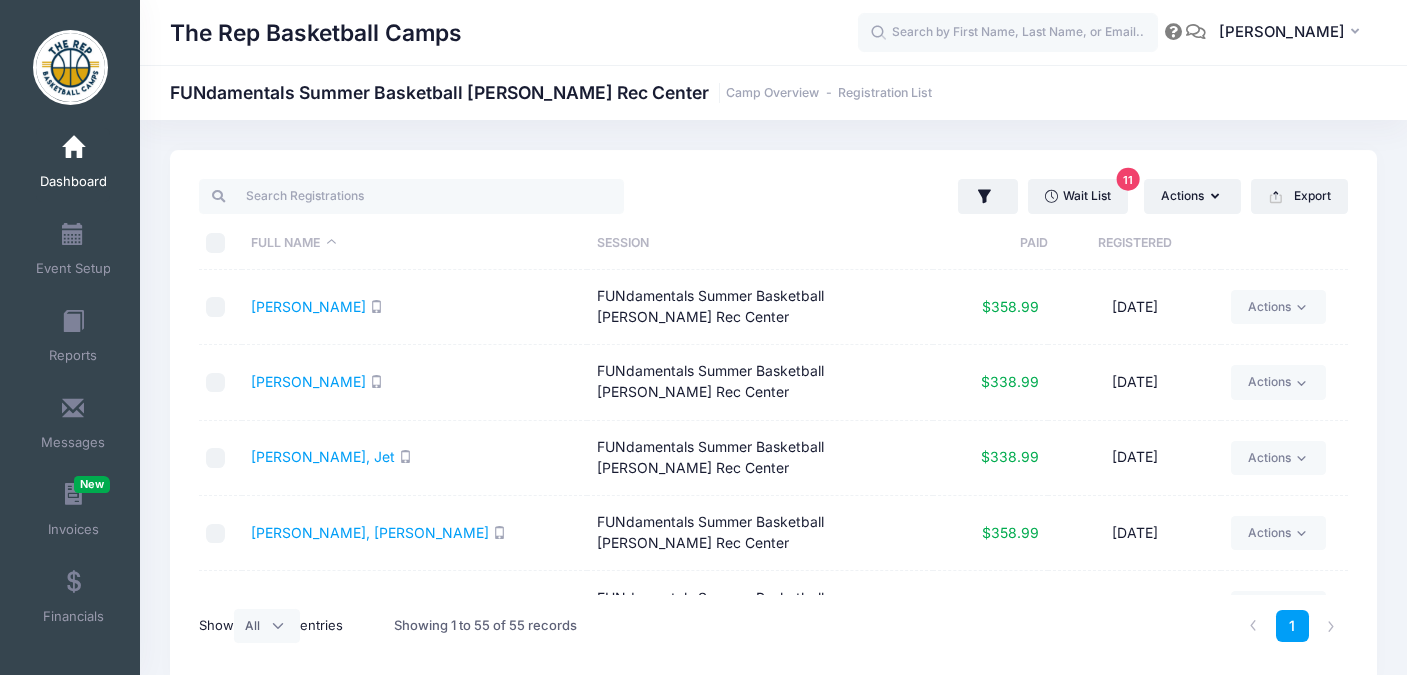 click at bounding box center (216, 243) 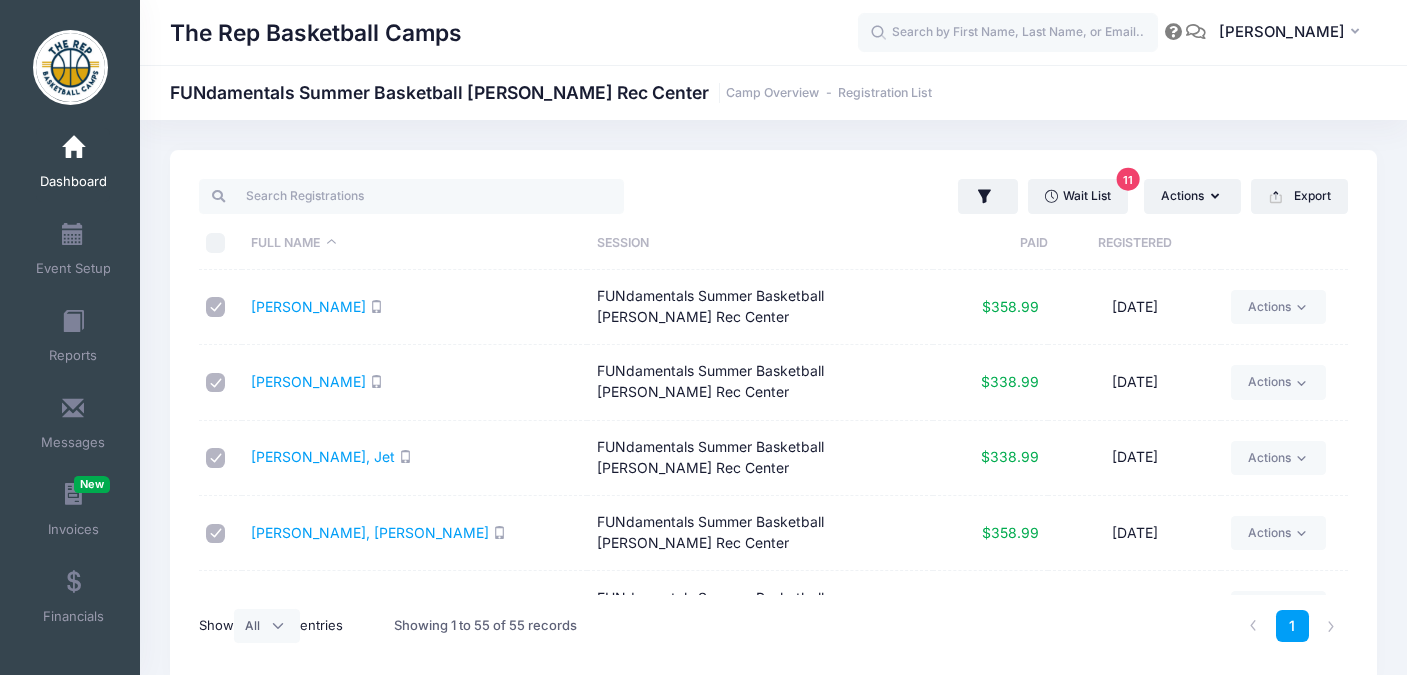 checkbox on "true" 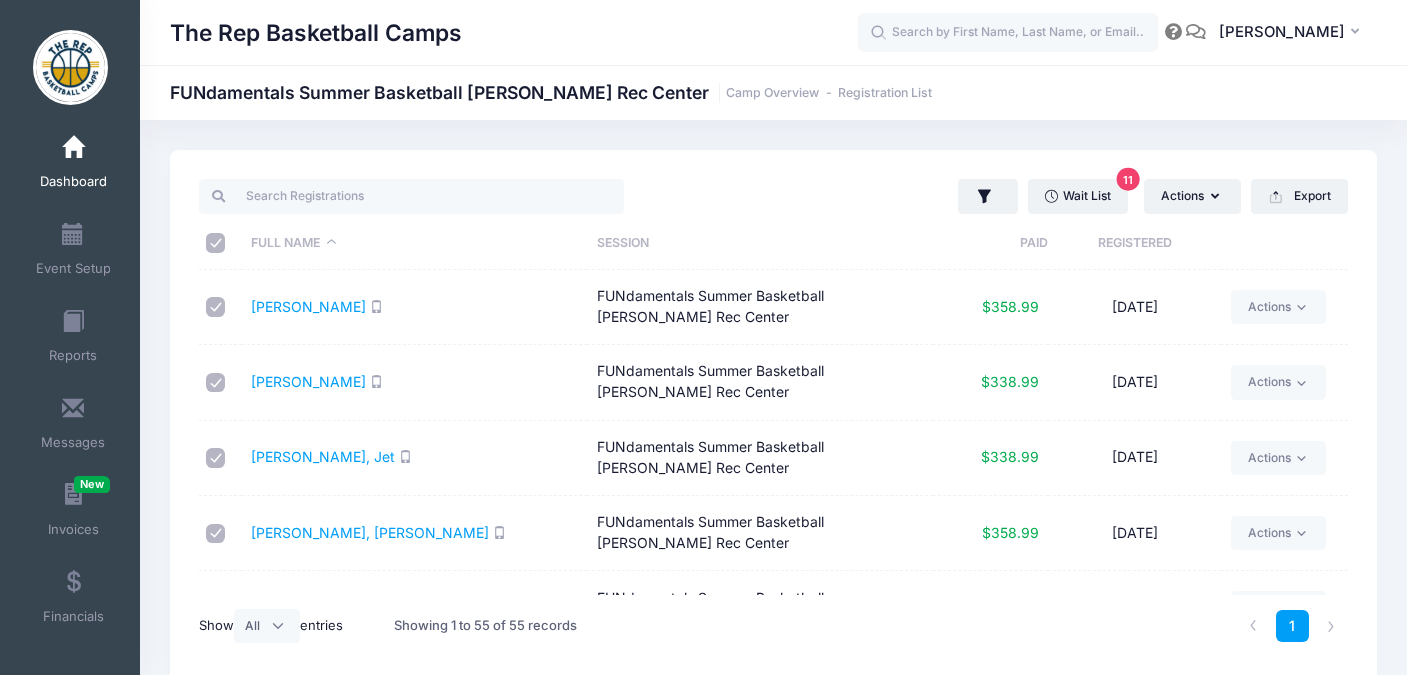 checkbox on "true" 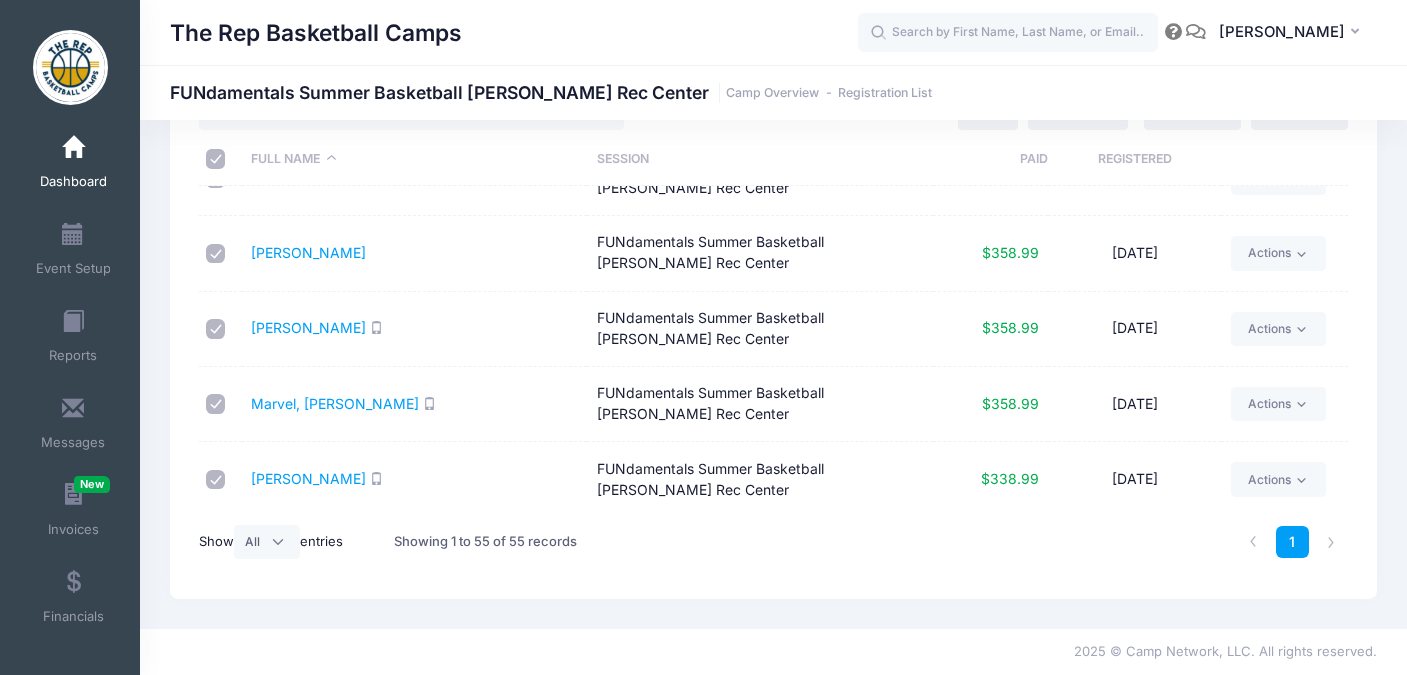 scroll, scrollTop: 2074, scrollLeft: 0, axis: vertical 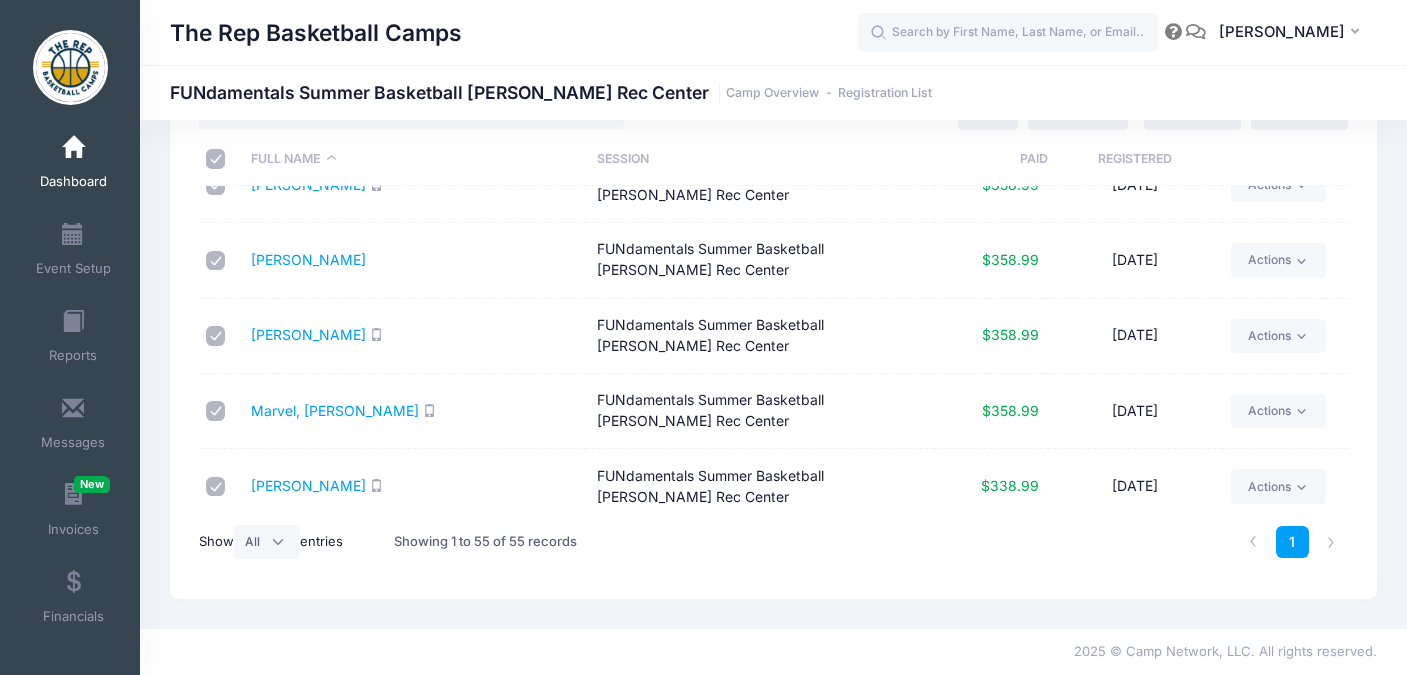 click at bounding box center (216, 261) 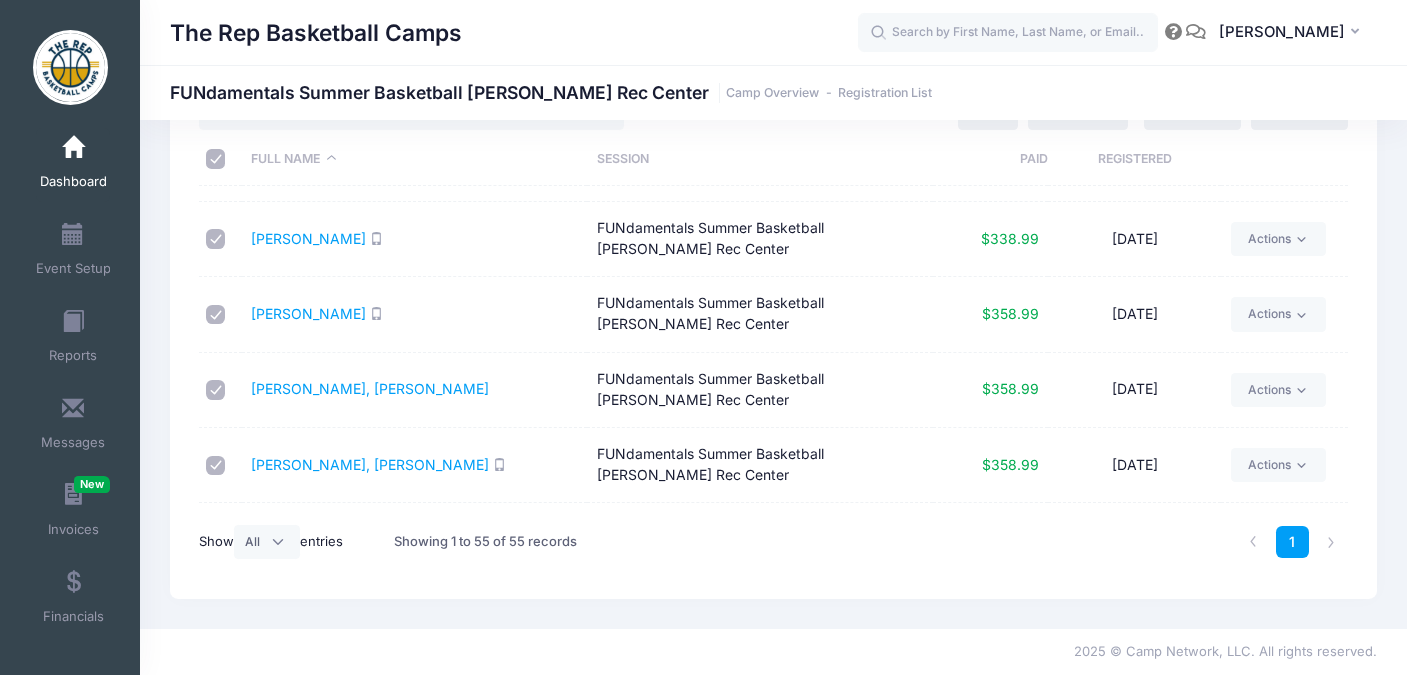 scroll, scrollTop: 2398, scrollLeft: 0, axis: vertical 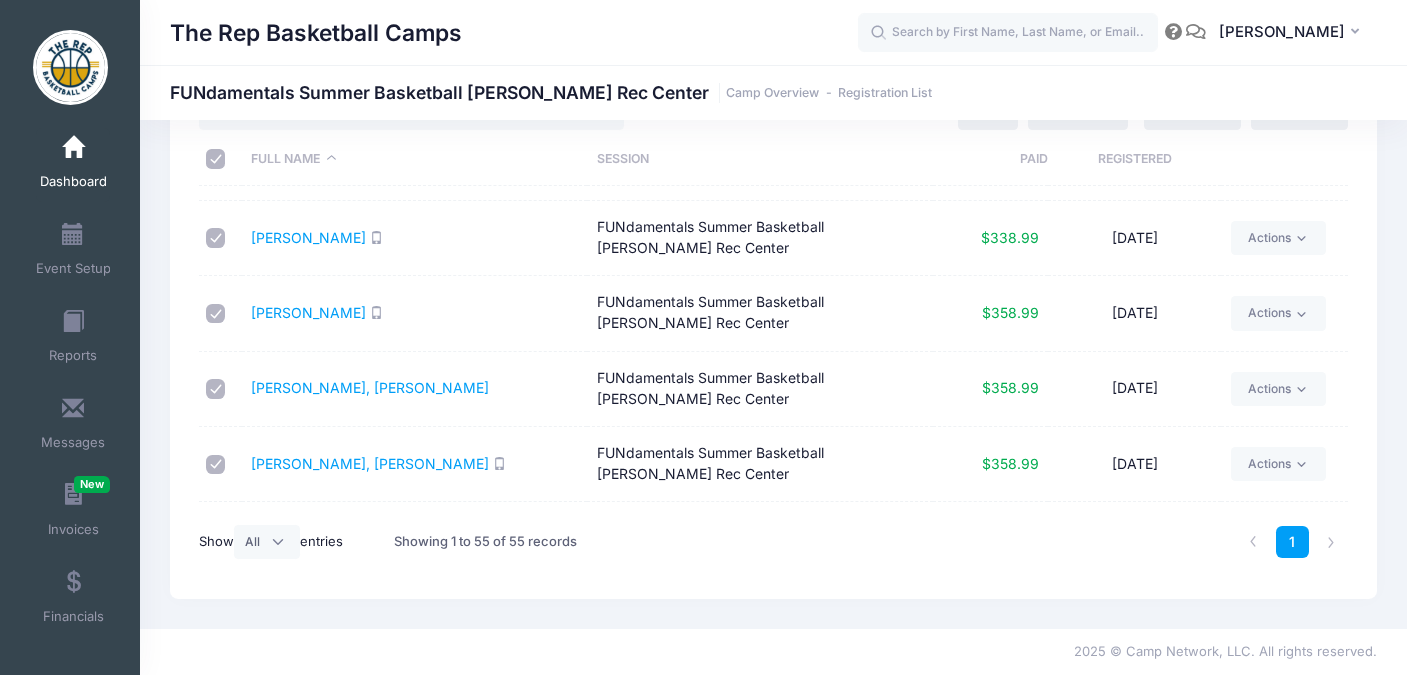 click at bounding box center (216, 389) 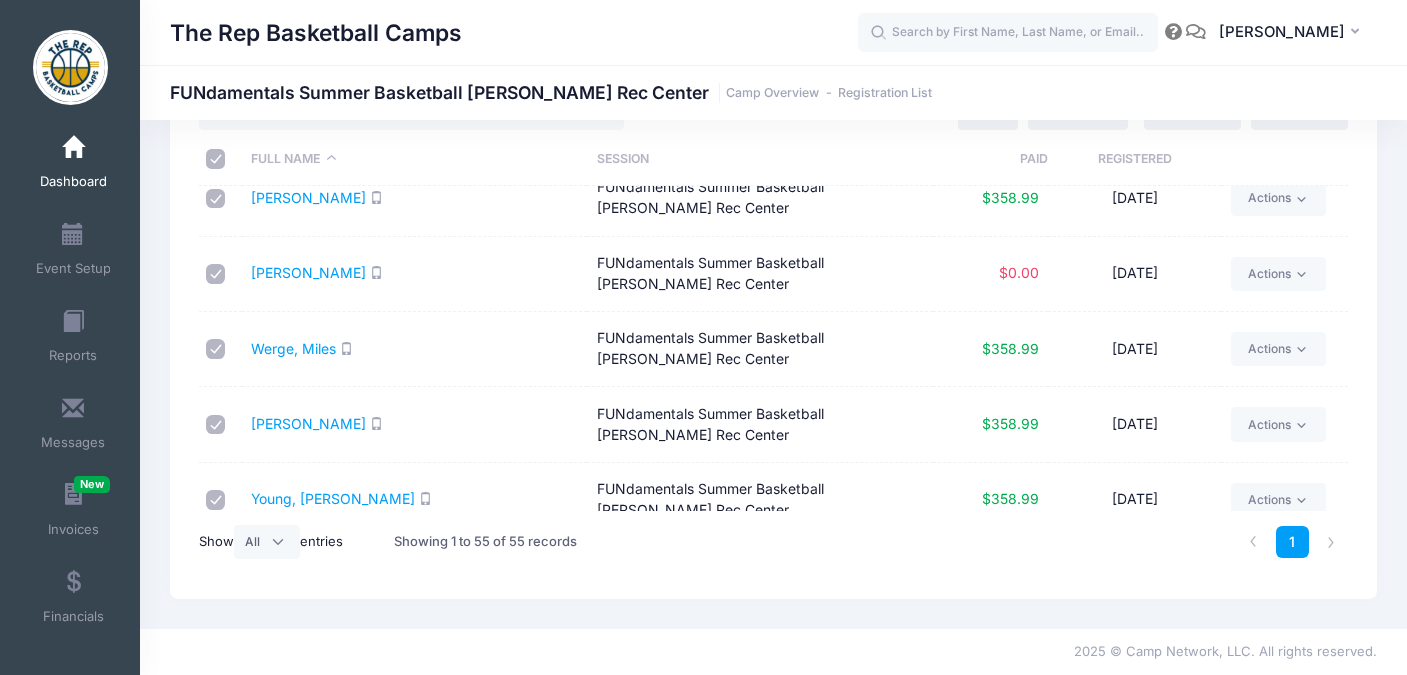 scroll, scrollTop: 3822, scrollLeft: 0, axis: vertical 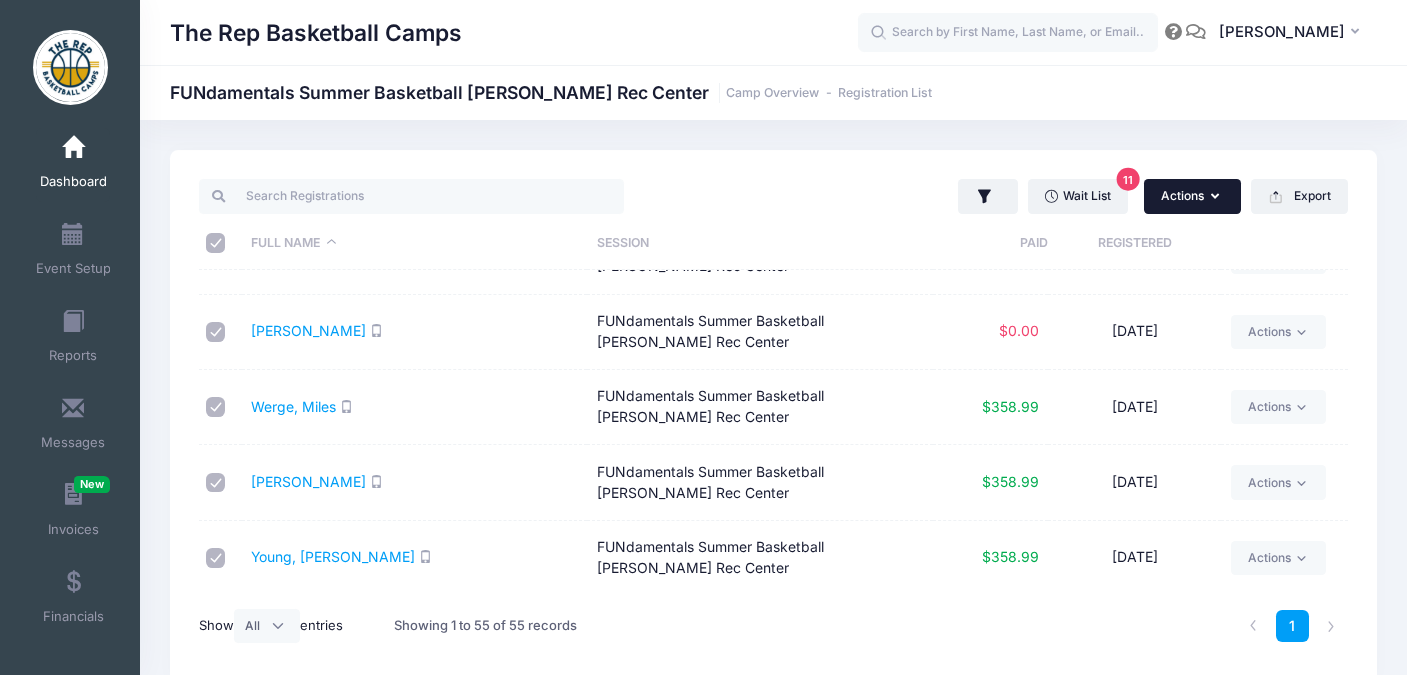 click on "Actions" at bounding box center (1192, 196) 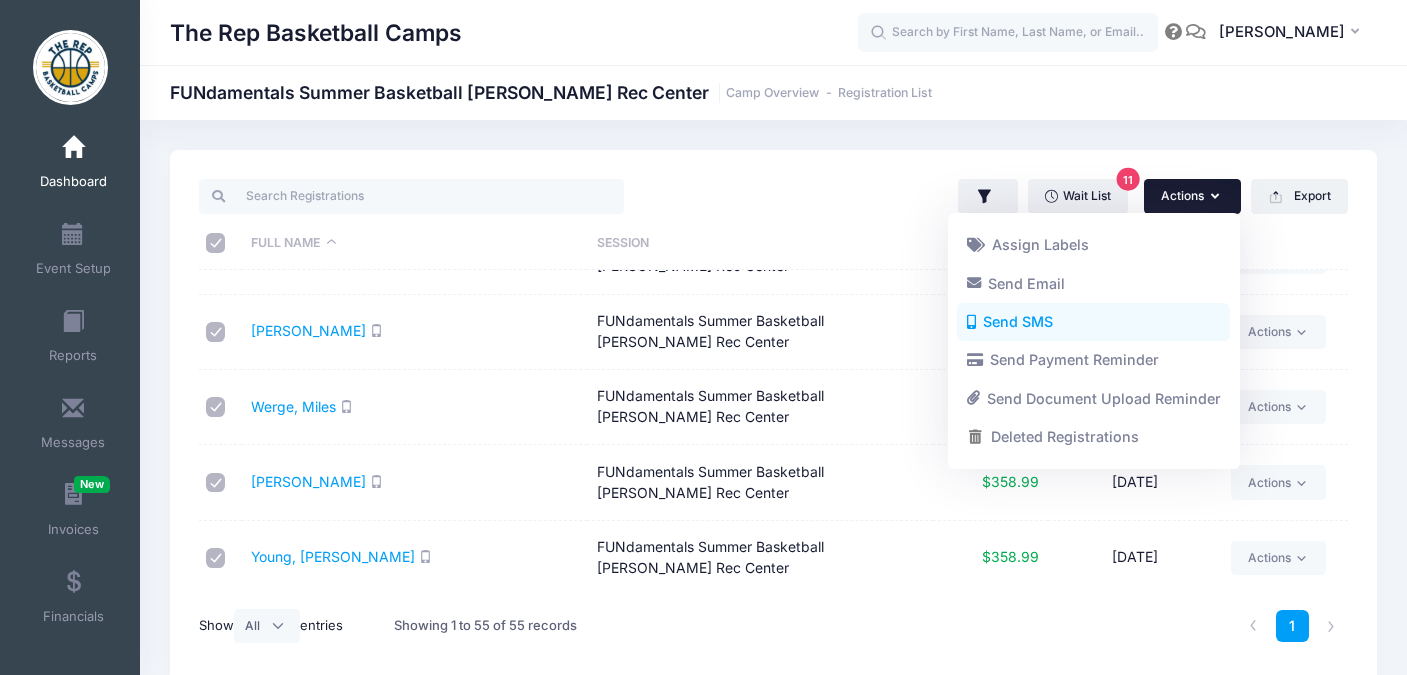 click on "Send SMS" at bounding box center [1093, 322] 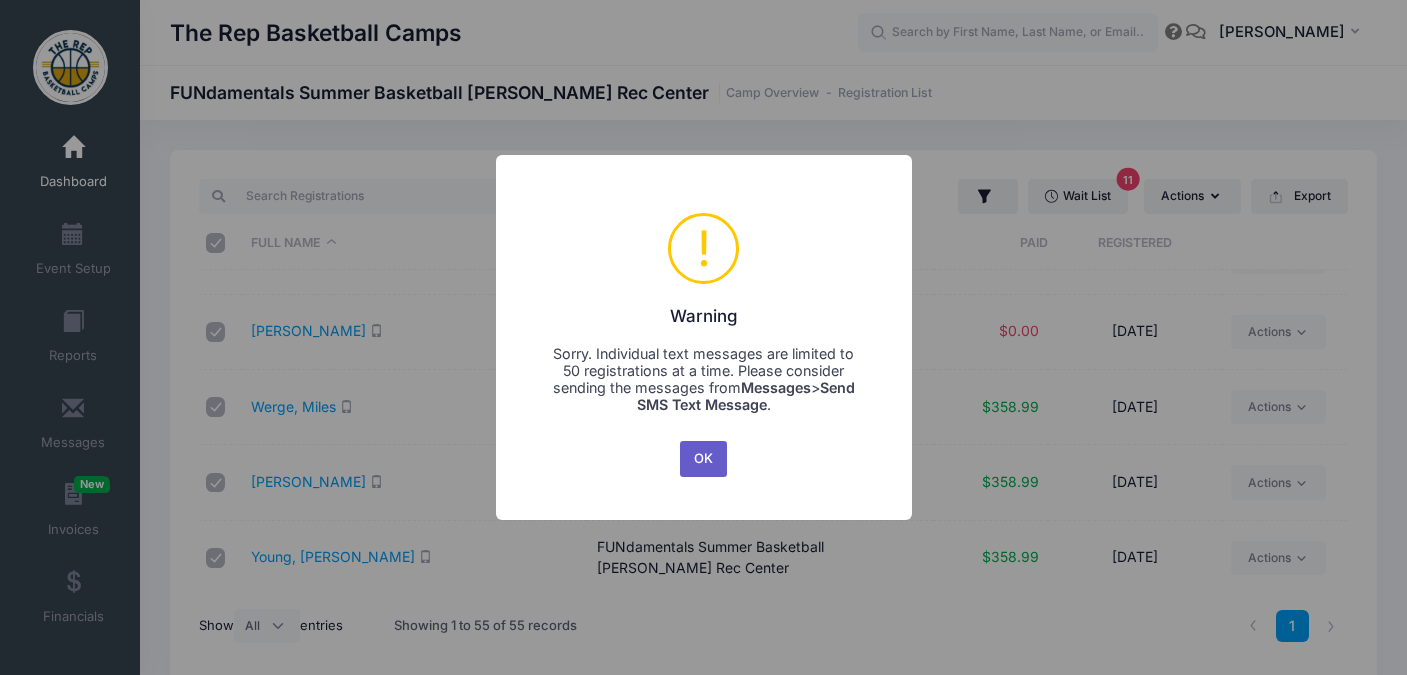 click on "OK" at bounding box center [704, 459] 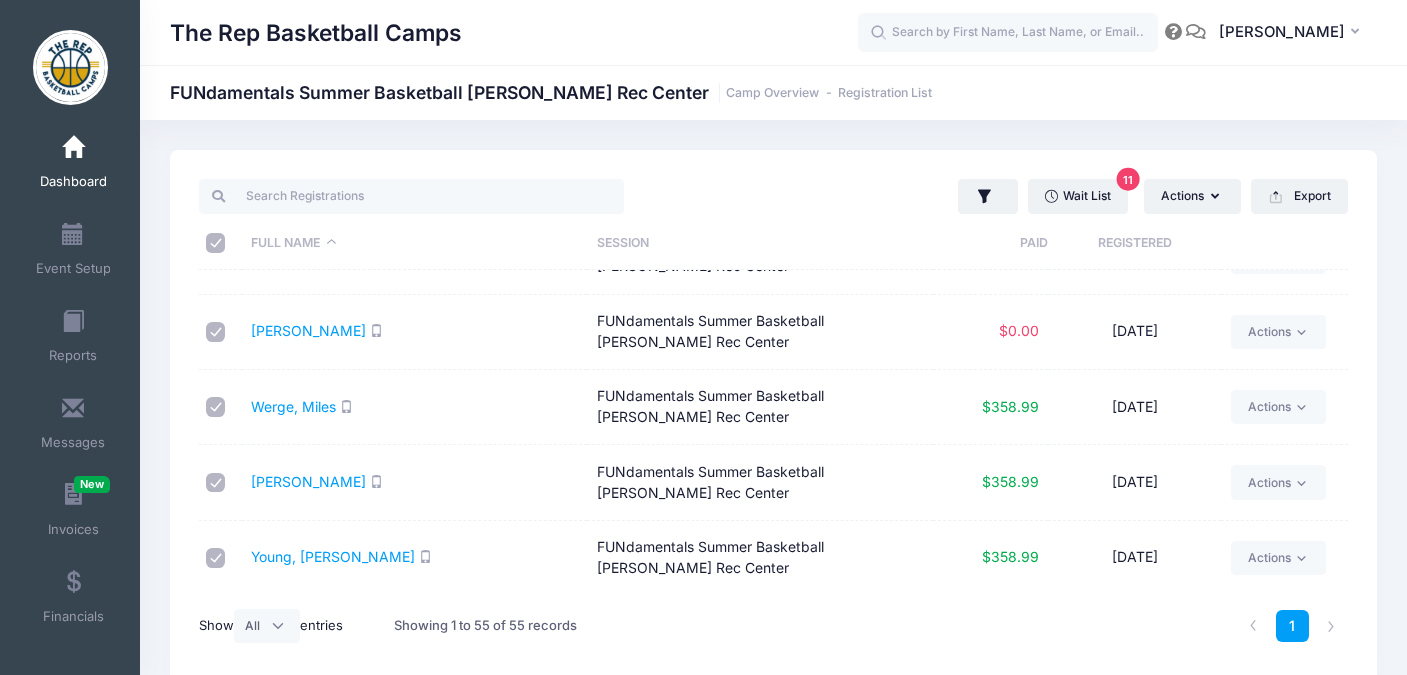click at bounding box center (216, 558) 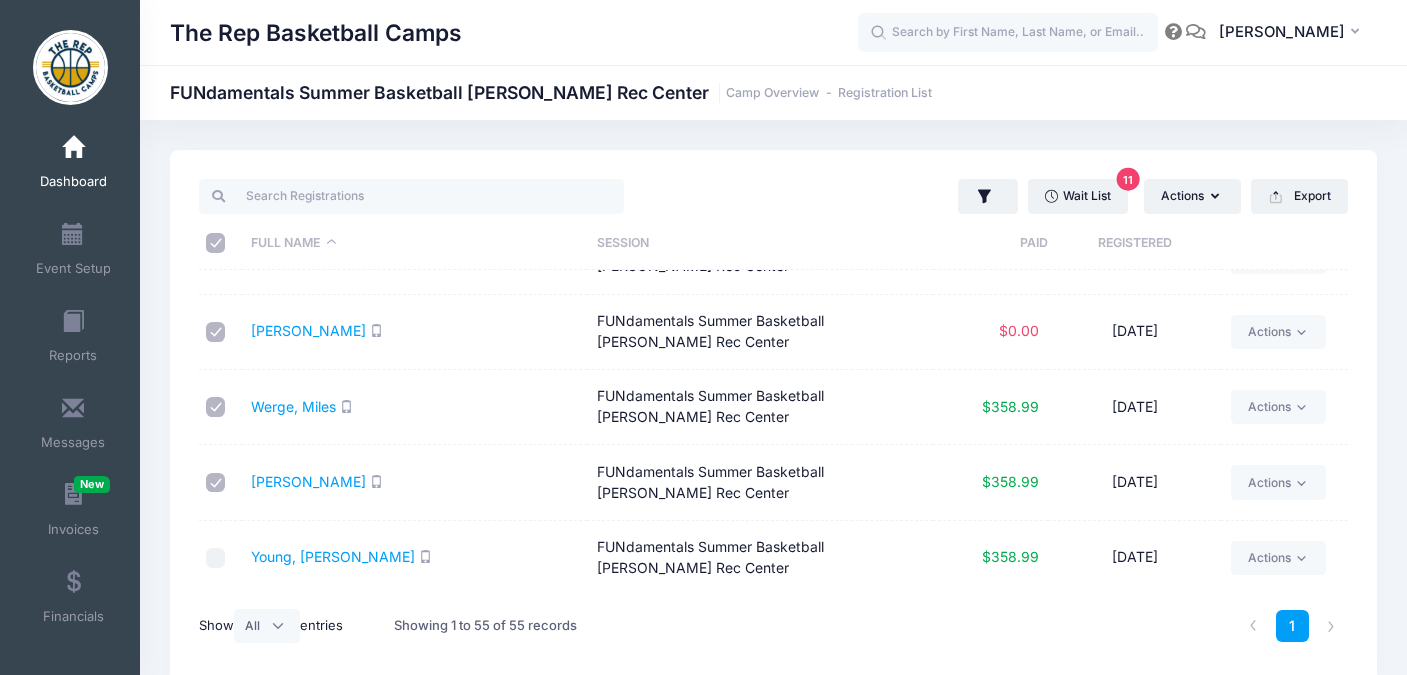 click at bounding box center [216, 483] 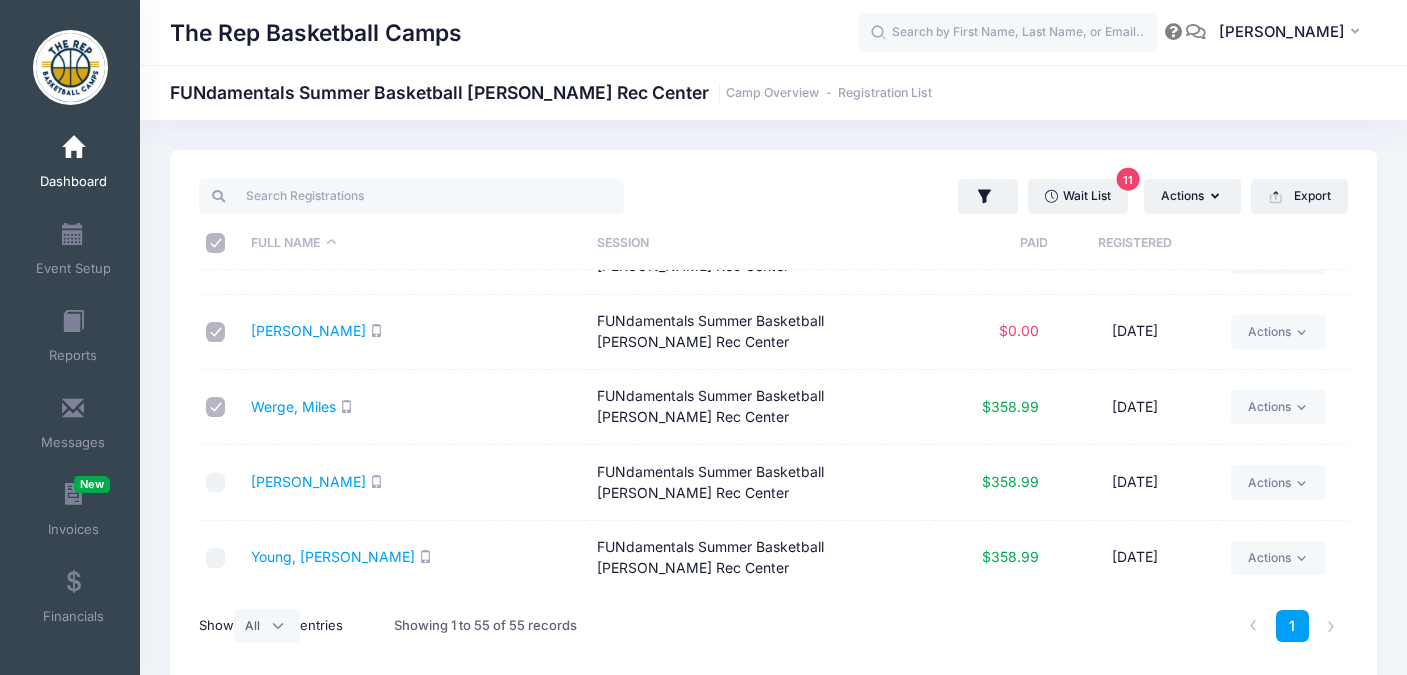 click at bounding box center [216, 407] 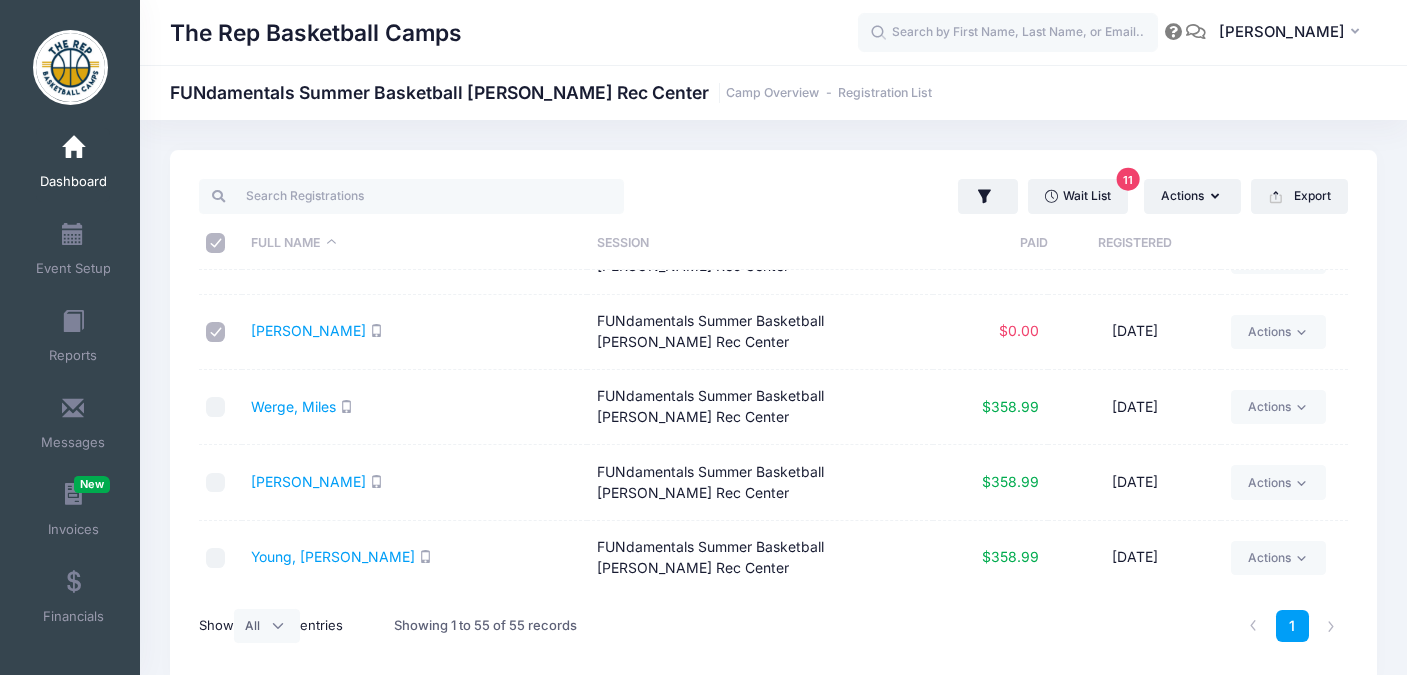 click at bounding box center [216, 332] 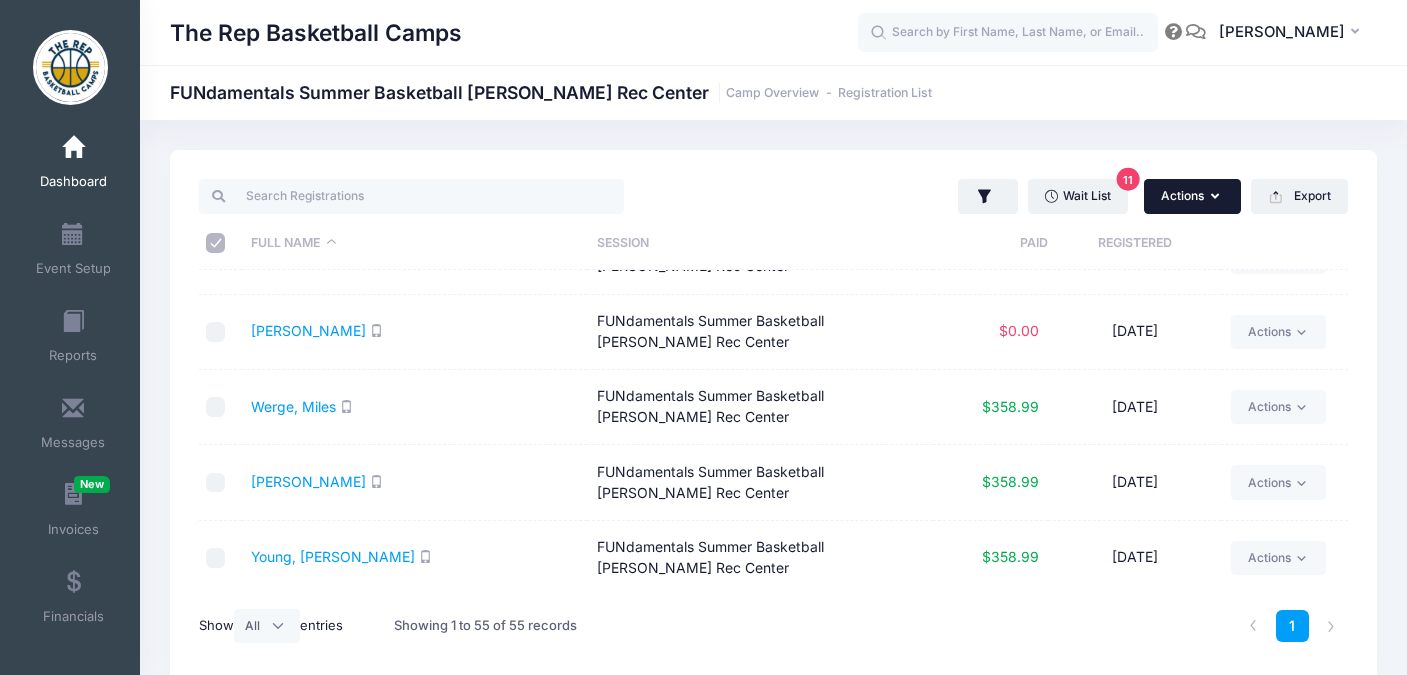 click at bounding box center [1217, 197] 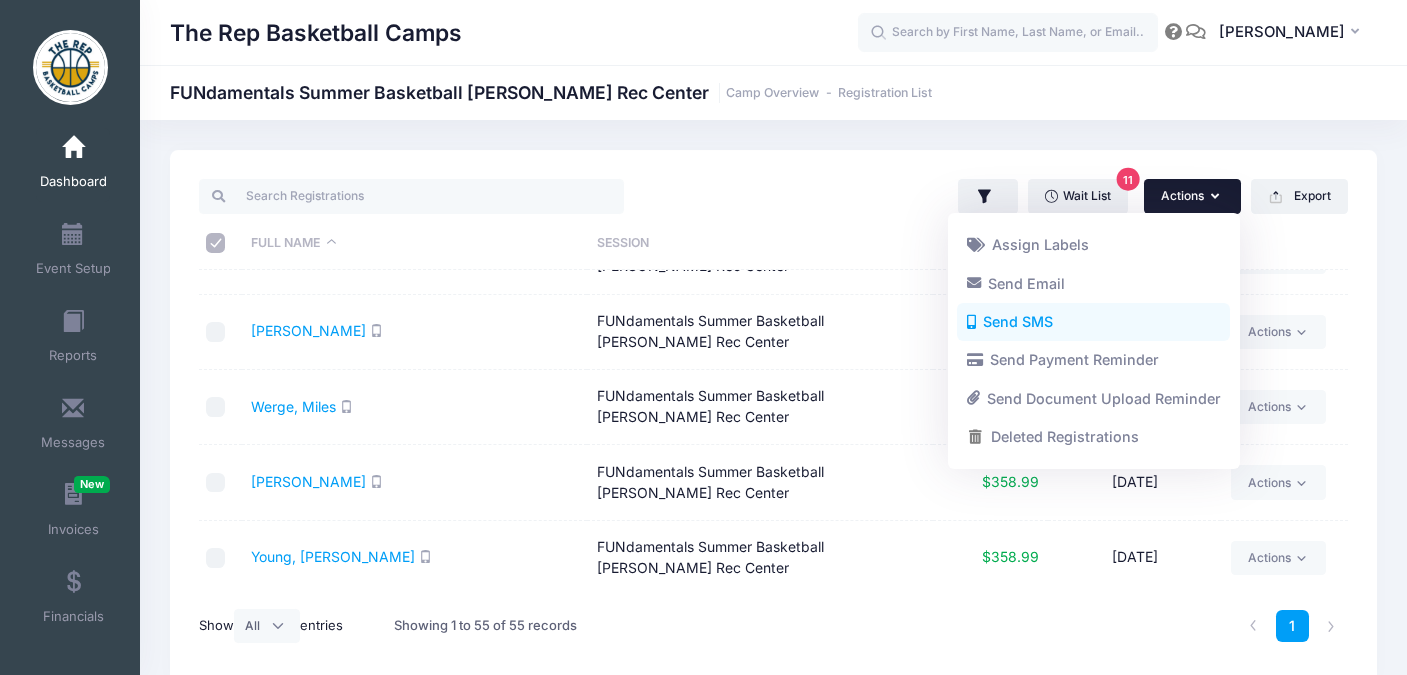 click on "Send SMS" at bounding box center (1093, 322) 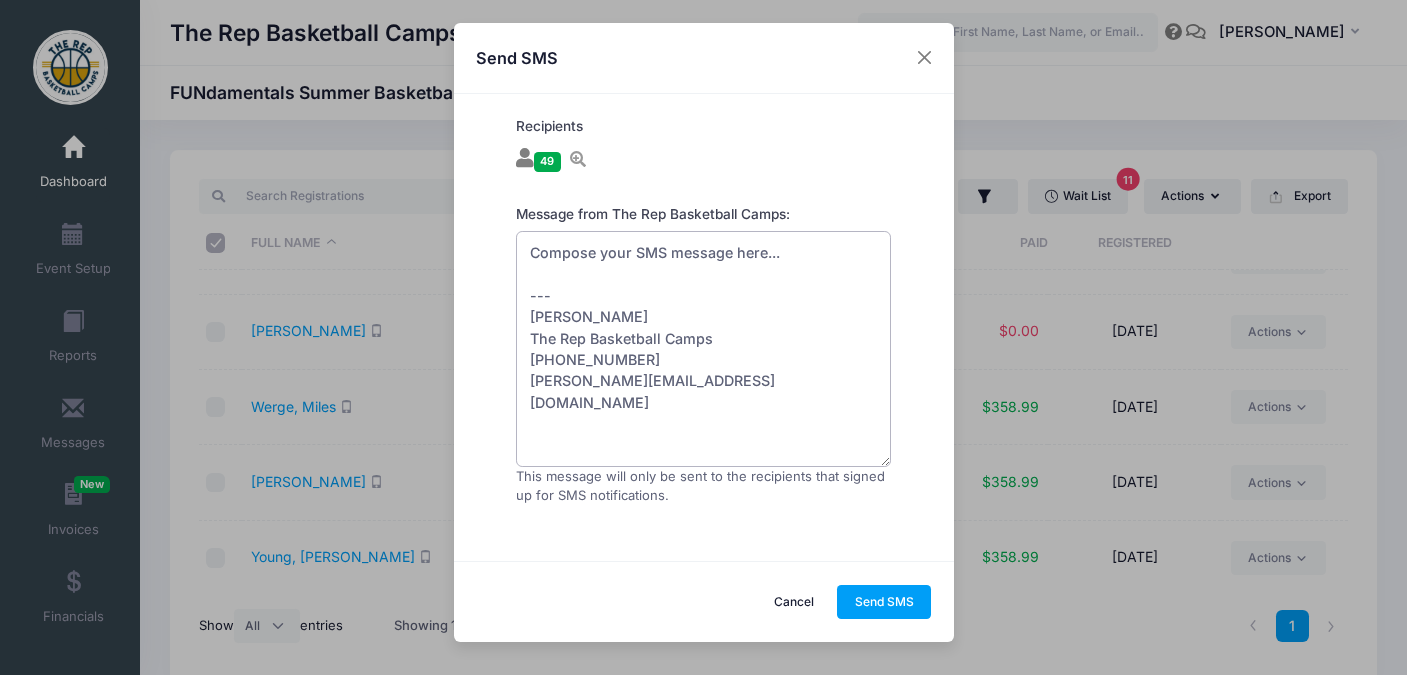 click on "Compose your SMS message here...
---
Brady Bergeson
The Rep Basketball Camps
(303) 964-6311
bergeson@therepcamps.com" at bounding box center (704, 349) 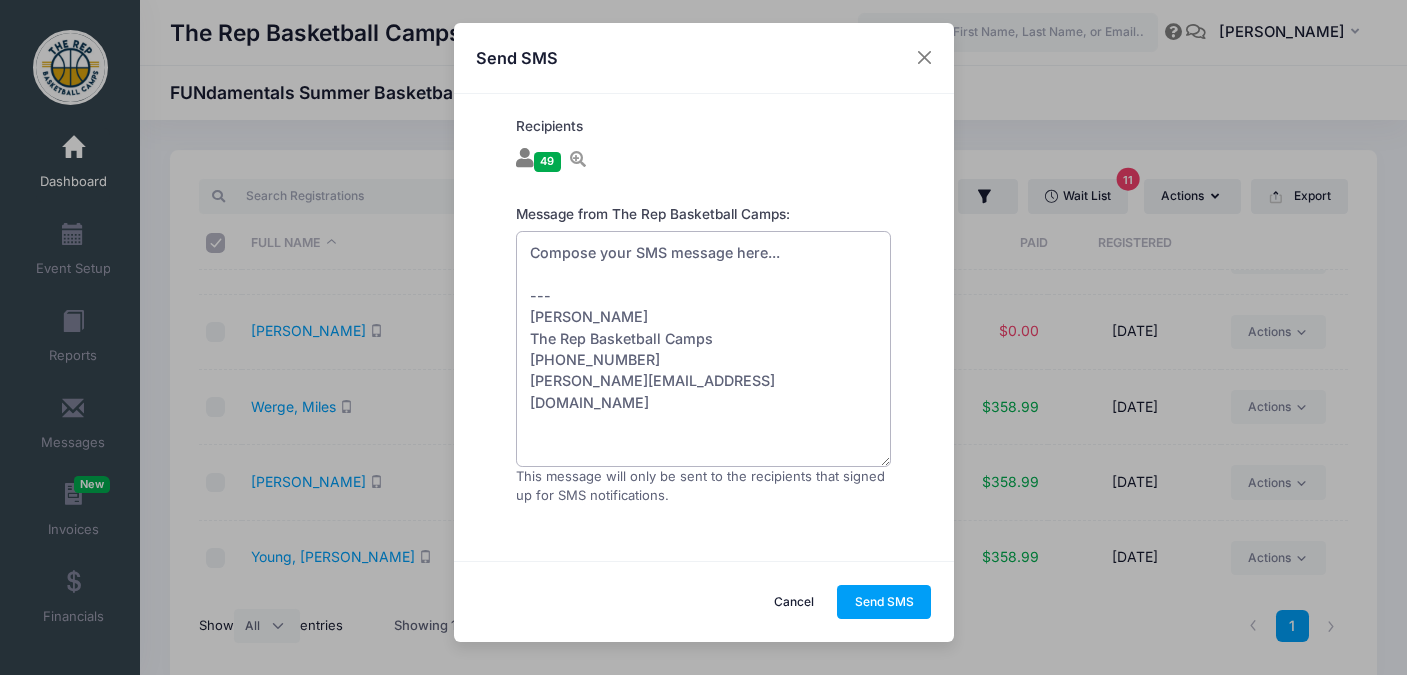 paste on "Parents,
We had an unexpected situation at our basketball camp today at Scheitler this morning. First of all, everyone is perfectly safe!
Evidently, the Rec Center staff had turned a heater on. The heater created an unpleasant smell through the gym. Our staff has taken the camp outside to the ourdoor courts and will stay outside through lunch time.
The Rec Center staff is having a work crew come to fix the issue. We are hopeful to be back inside after lunch.
Kids have been running drills and games outside and are currently enjoying a popsicle break. They are getting pleanty of shade, and everyone is safe and happy.
Let me know if you have any questions or concerns.
Thank you,
Brady" 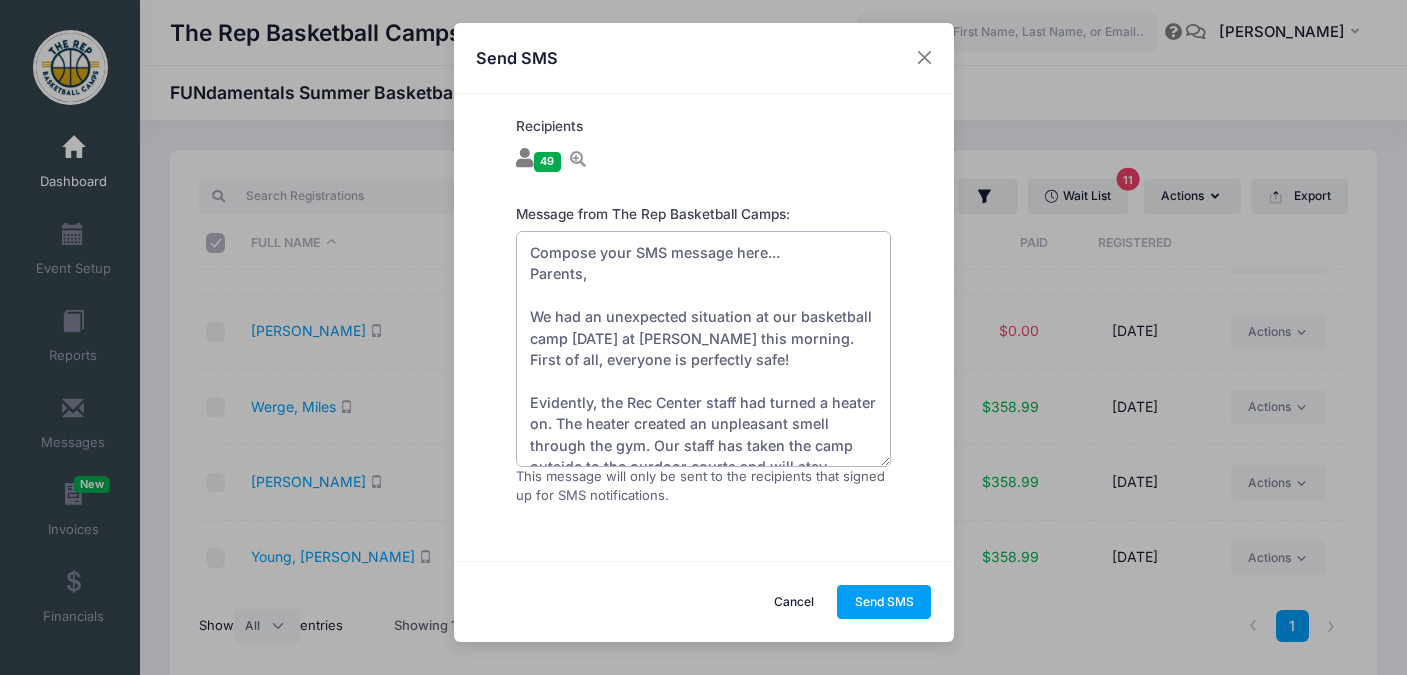 scroll, scrollTop: 417, scrollLeft: 0, axis: vertical 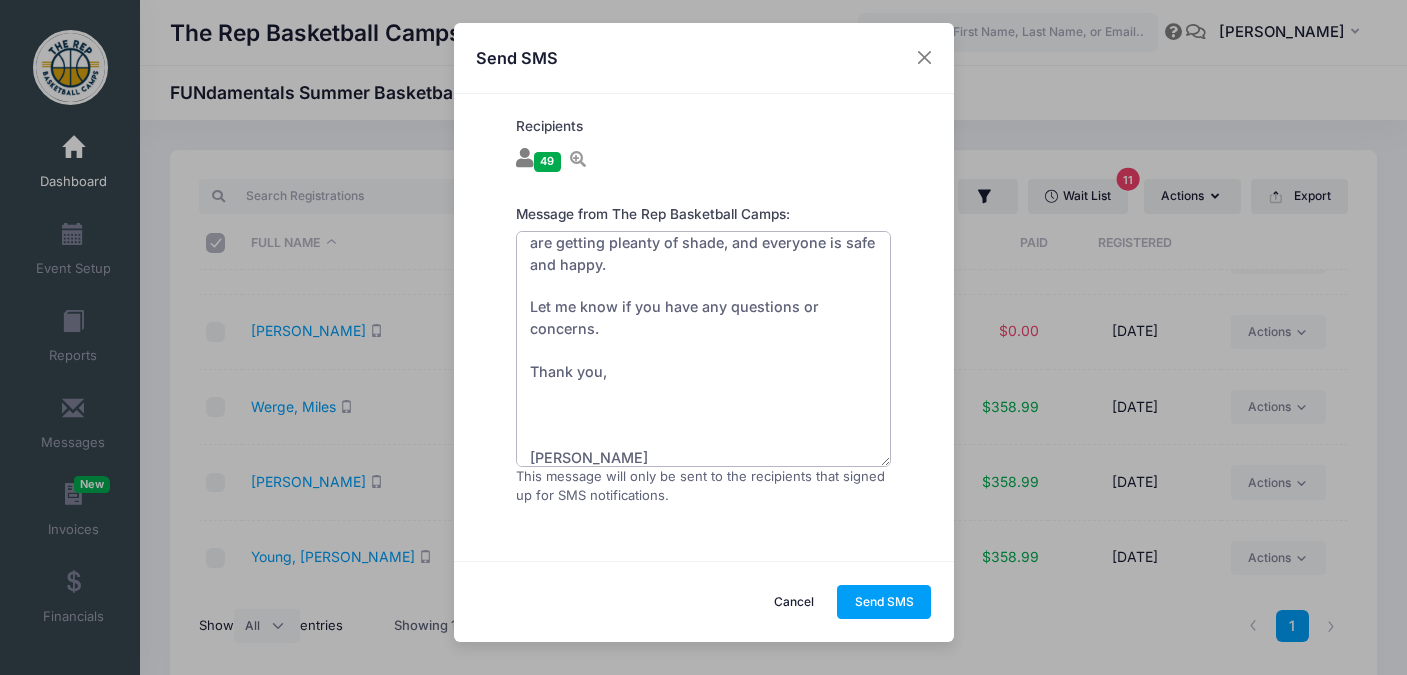 click on "Compose your SMS message here...
Parents,
We had an unexpected situation at our basketball camp today at Scheitler this morning. First of all, everyone is perfectly safe!
Evidently, the Rec Center staff had turned a heater on. The heater created an unpleasant smell through the gym. Our staff has taken the camp outside to the ourdoor courts and will stay outside through lunch time.
The Rec Center staff is having a work crew come to fix the issue. We are hopeful to be back inside after lunch.
Kids have been running drills and games outside and are currently enjoying a popsicle break. They are getting pleanty of shade, and everyone is safe and happy.
Let me know if you have any questions or concerns.
Thank you,
Brady
---
Brady Bergeson
The Rep Basketball Camps
(303) 964-6311
bergeson@therepcamps.com" at bounding box center (704, 349) 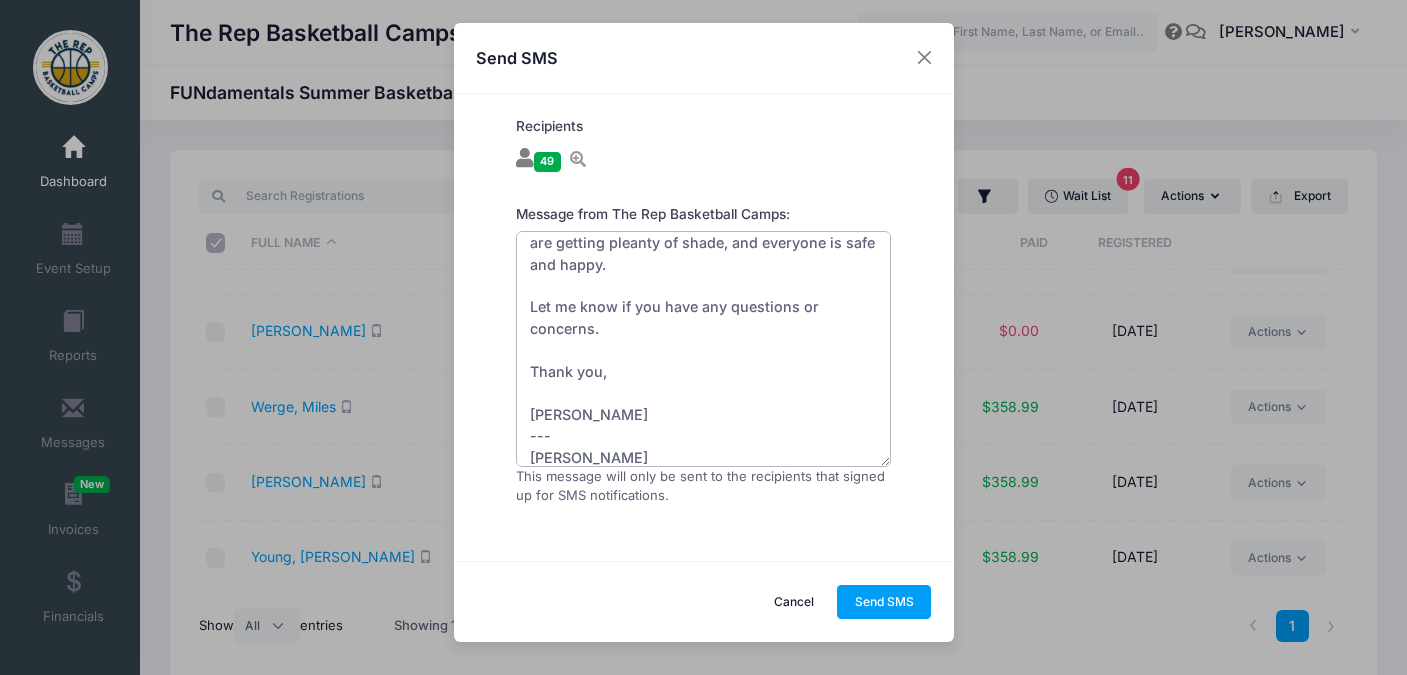 scroll, scrollTop: 493, scrollLeft: 0, axis: vertical 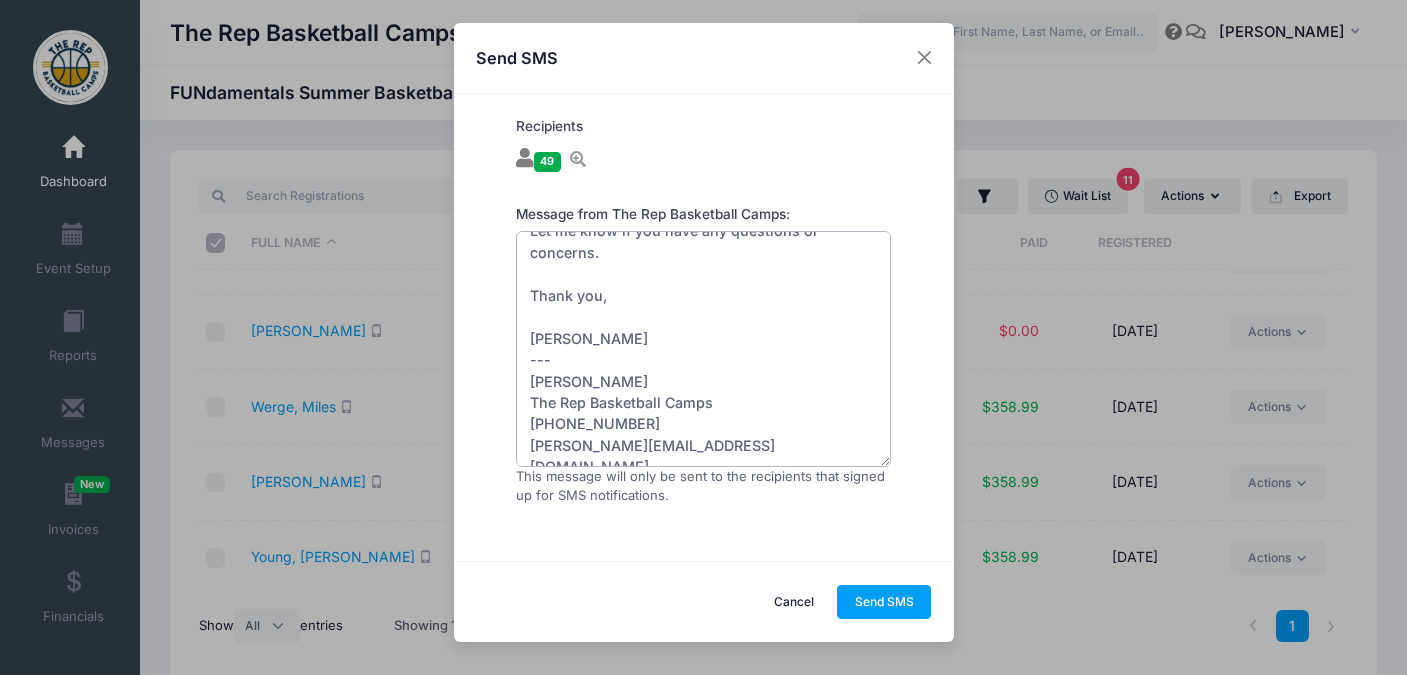 drag, startPoint x: 695, startPoint y: 429, endPoint x: 520, endPoint y: 426, distance: 175.02571 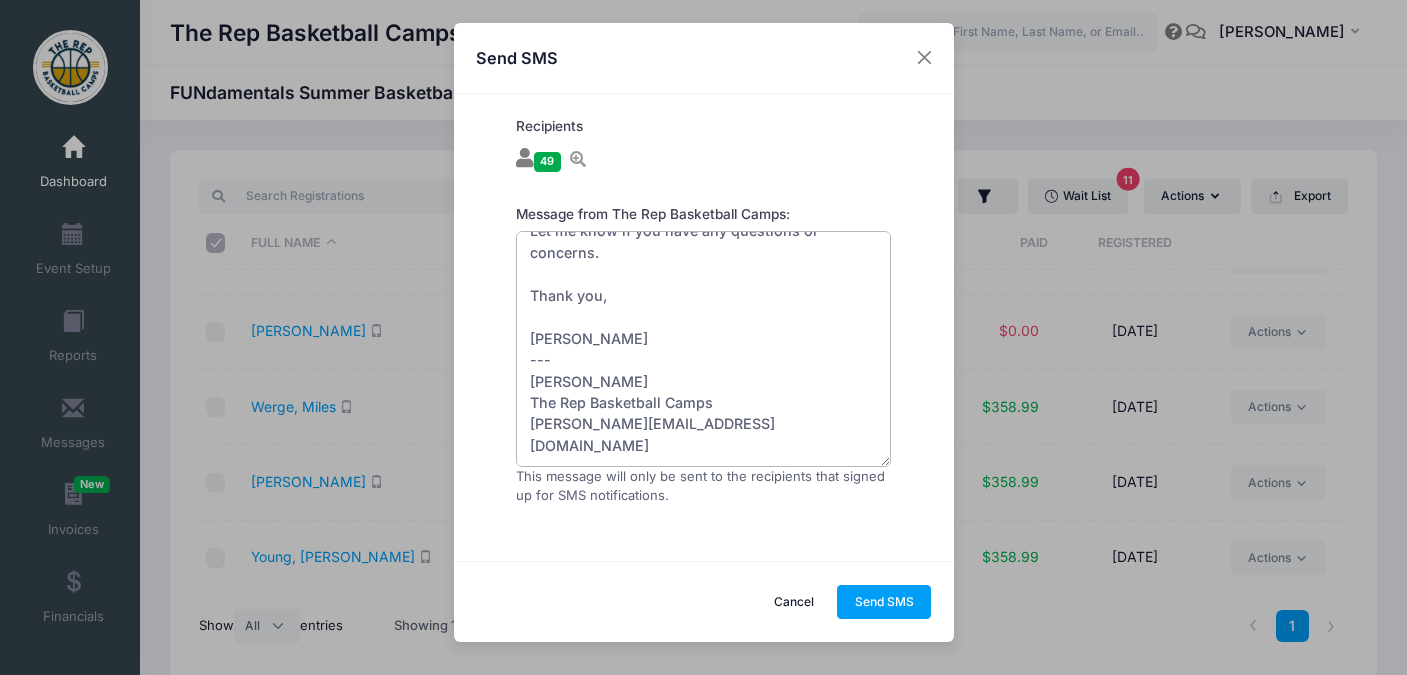 scroll, scrollTop: 472, scrollLeft: 0, axis: vertical 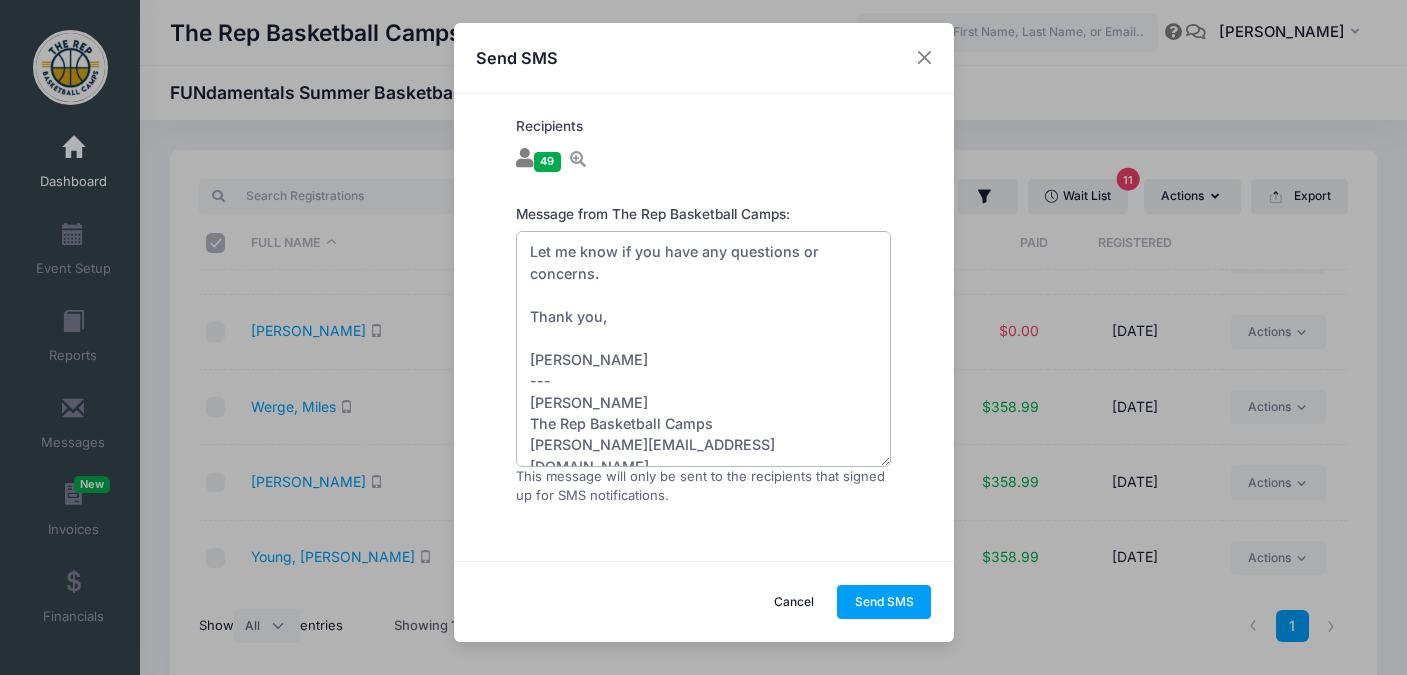 click on "Compose your SMS message here...
Parents,
We had an unexpected situation at our basketball camp today at Scheitler this morning. First of all, everyone is perfectly safe!
Evidently, the Rec Center staff had turned a heater on. The heater created an unpleasant smell through the gym. Our staff has taken the camp outside to the ourdoor courts and will stay outside through lunch time.
The Rec Center staff is having a work crew come to fix the issue. We are hopeful to be back inside after lunch.
Kids have been running drills and games outside and are currently enjoying a popsicle break. They are getting pleanty of shade, and everyone is safe and happy.
Let me know if you have any questions or concerns.
Thank you,
Brady
---
Brady Bergeson
The Rep Basketball Camps
bergeson@therepcamps.com" at bounding box center [704, 349] 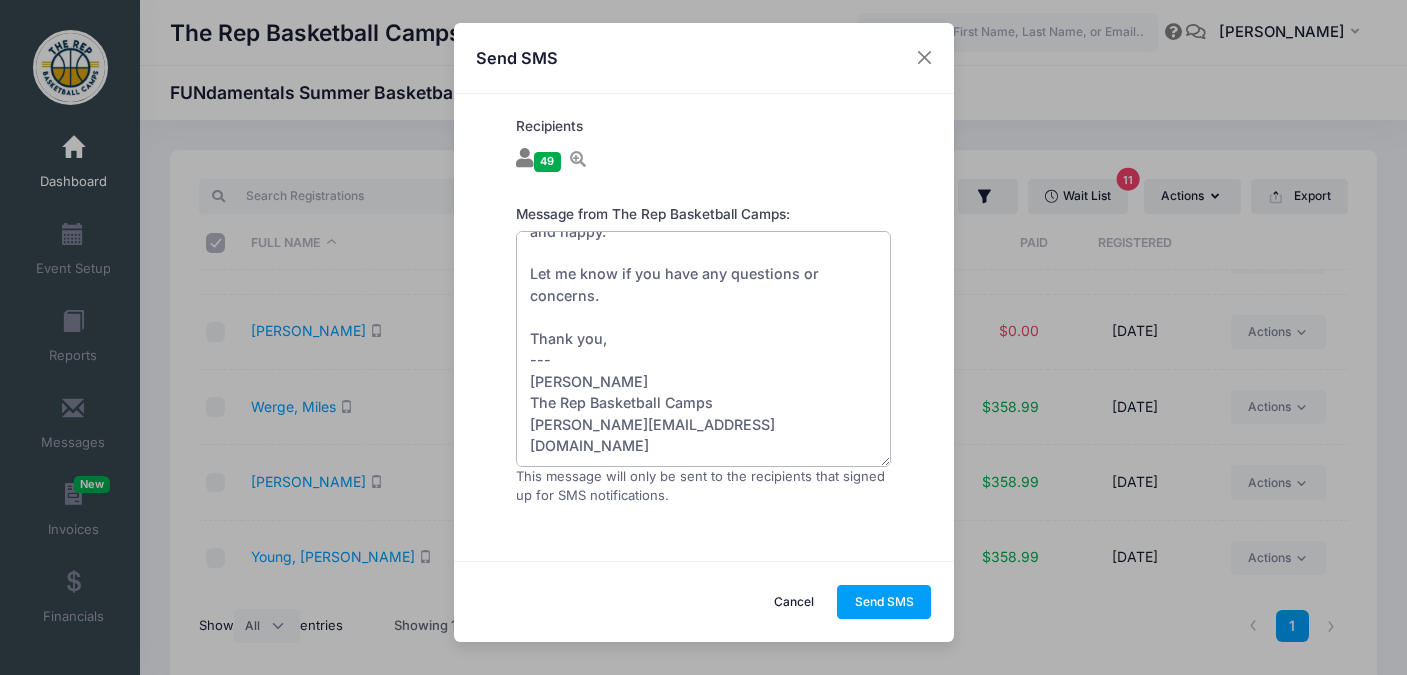 scroll, scrollTop: 429, scrollLeft: 0, axis: vertical 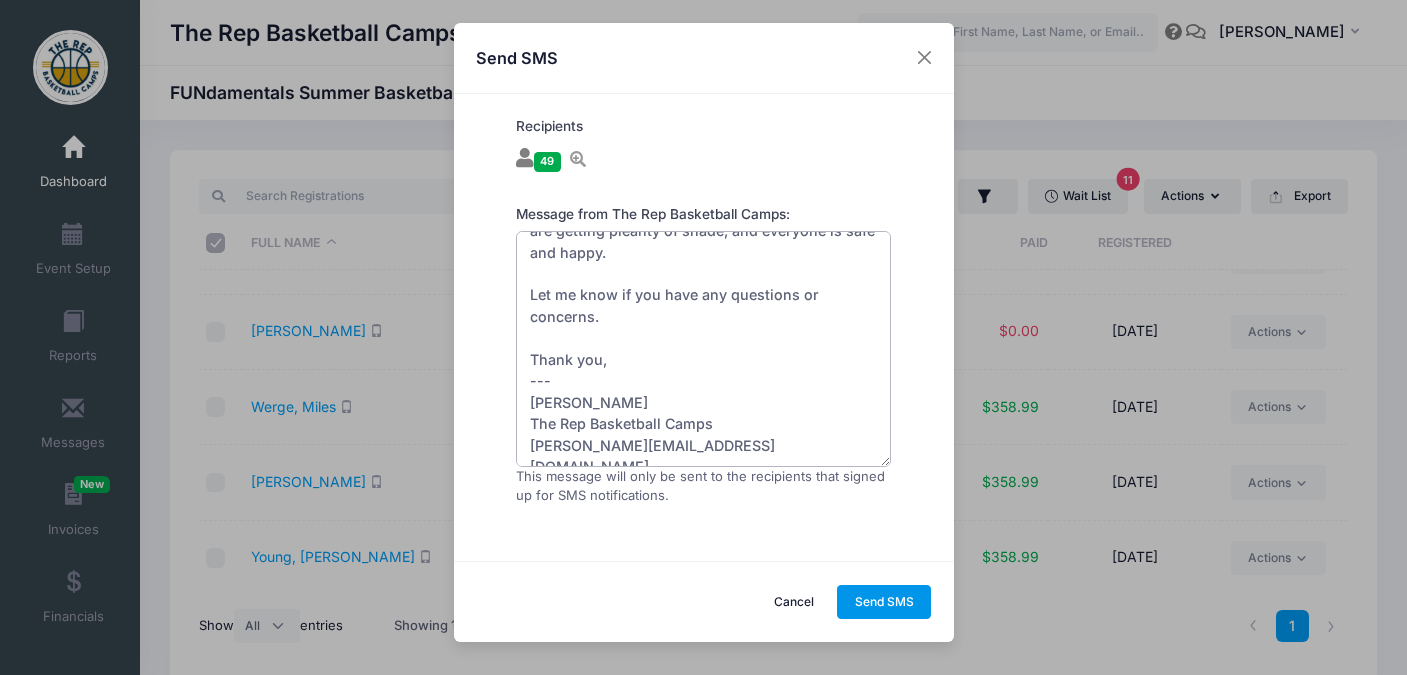 type on "Compose your SMS message here...
Parents,
We had an unexpected situation at our basketball camp today at Scheitler this morning. First of all, everyone is perfectly safe!
Evidently, the Rec Center staff had turned a heater on. The heater created an unpleasant smell through the gym. Our staff has taken the camp outside to the ourdoor courts and will stay outside through lunch time.
The Rec Center staff is having a work crew come to fix the issue. We are hopeful to be back inside after lunch.
Kids have been running drills and games outside and are currently enjoying a popsicle break. They are getting pleanty of shade, and everyone is safe and happy.
Let me know if you have any questions or concerns.
Thank you,
---
Brady Bergeson
The Rep Basketball Camps
bergeson@therepcamps.com" 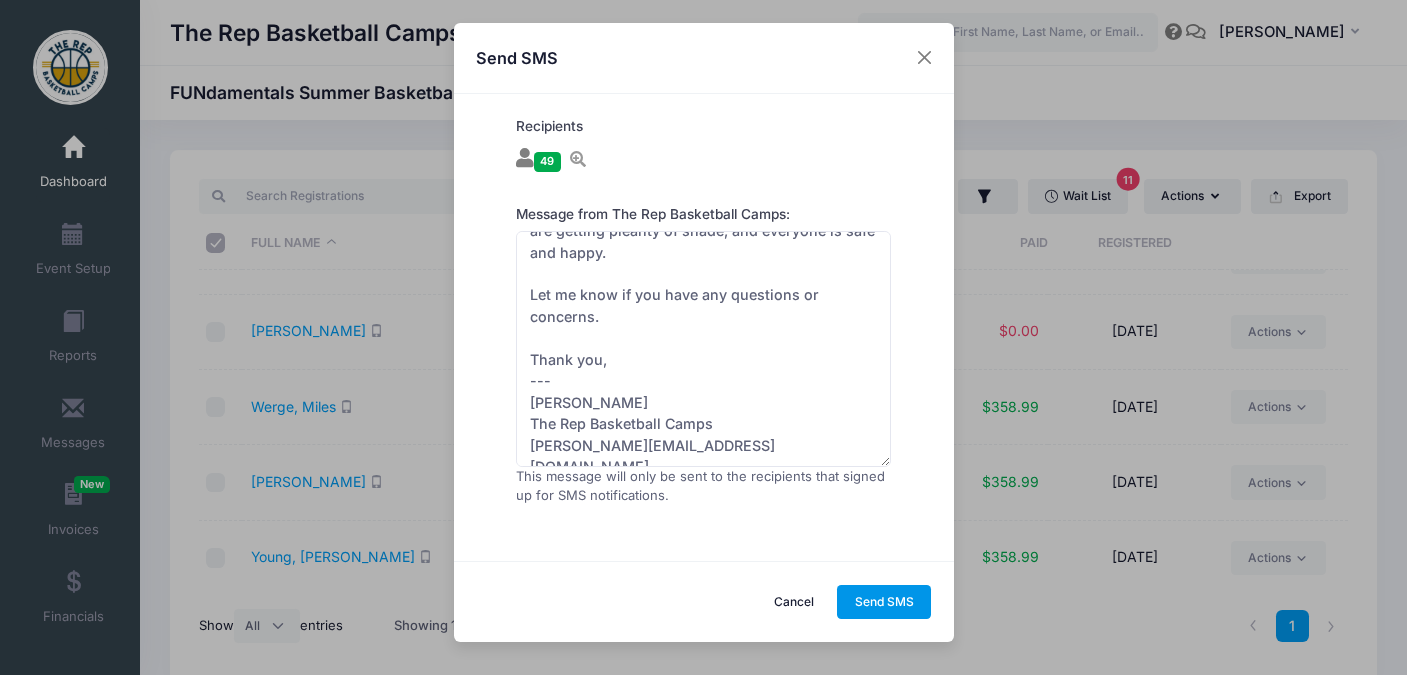 click on "Send SMS" at bounding box center (884, 602) 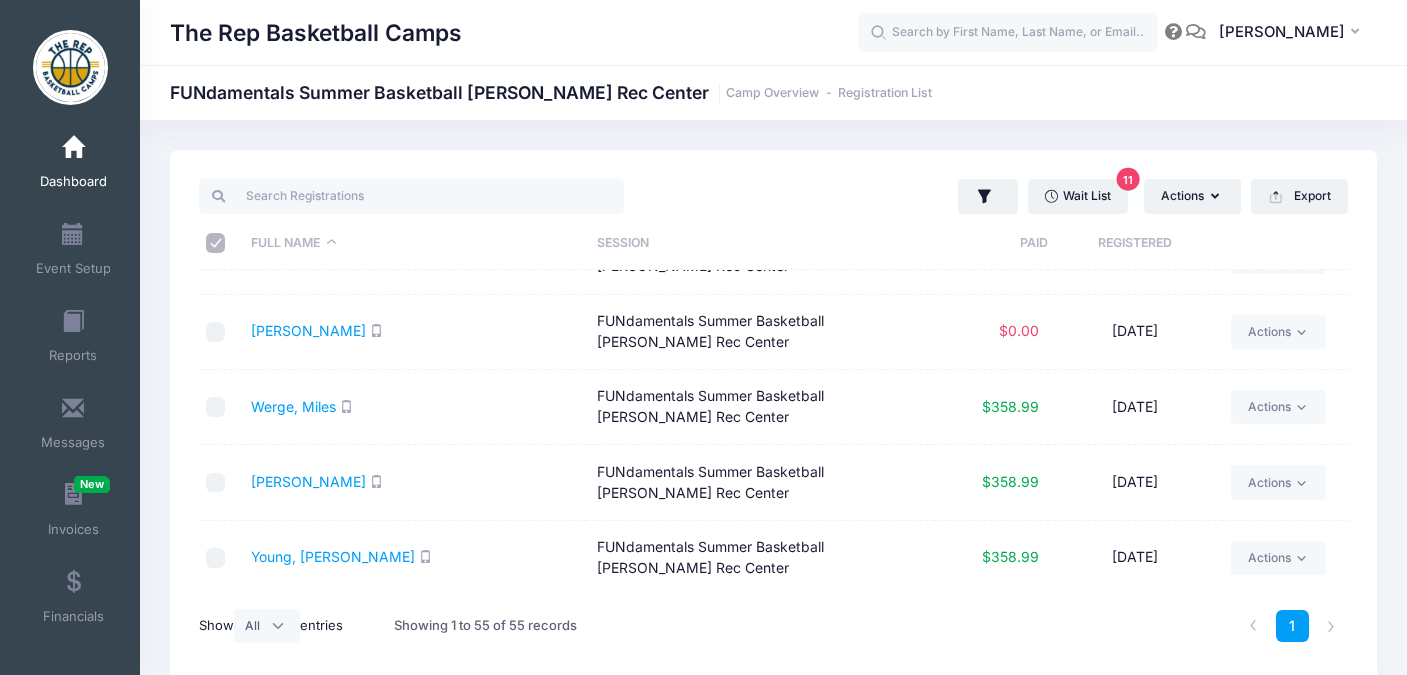 click at bounding box center (216, 332) 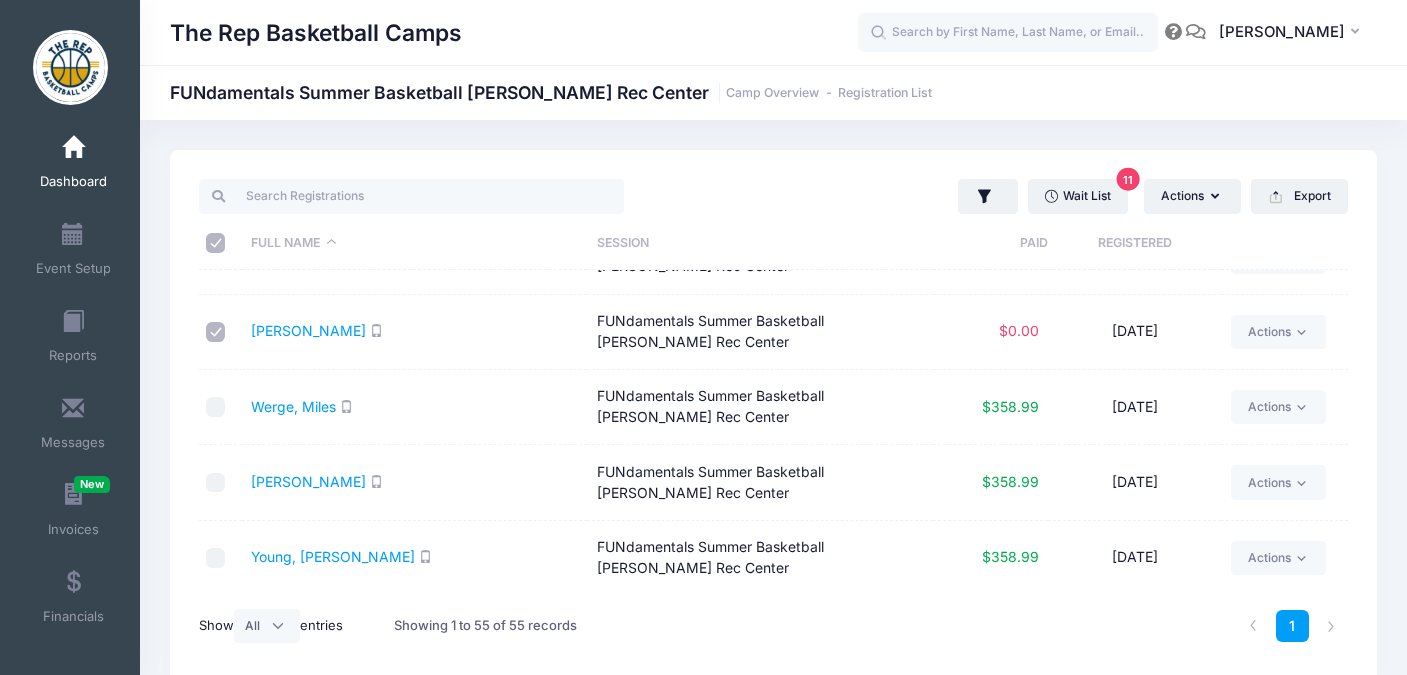 click at bounding box center [216, 407] 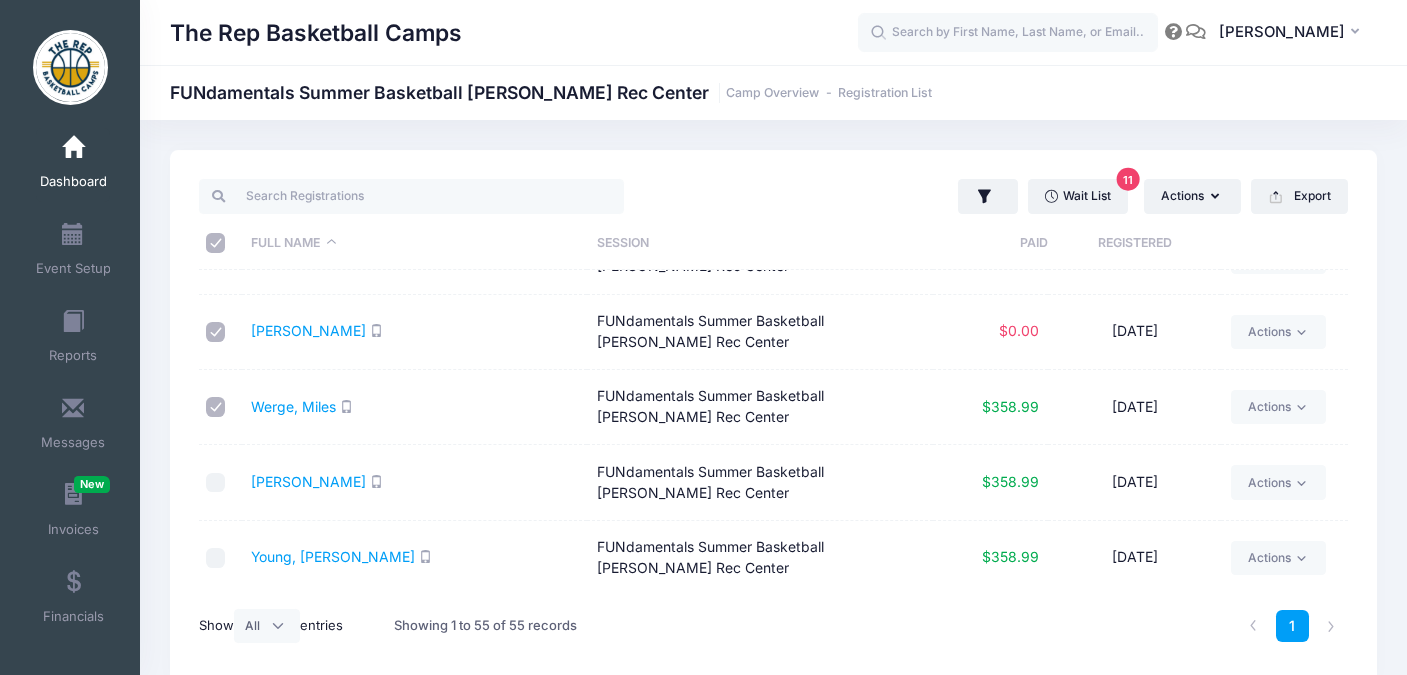click at bounding box center (216, 483) 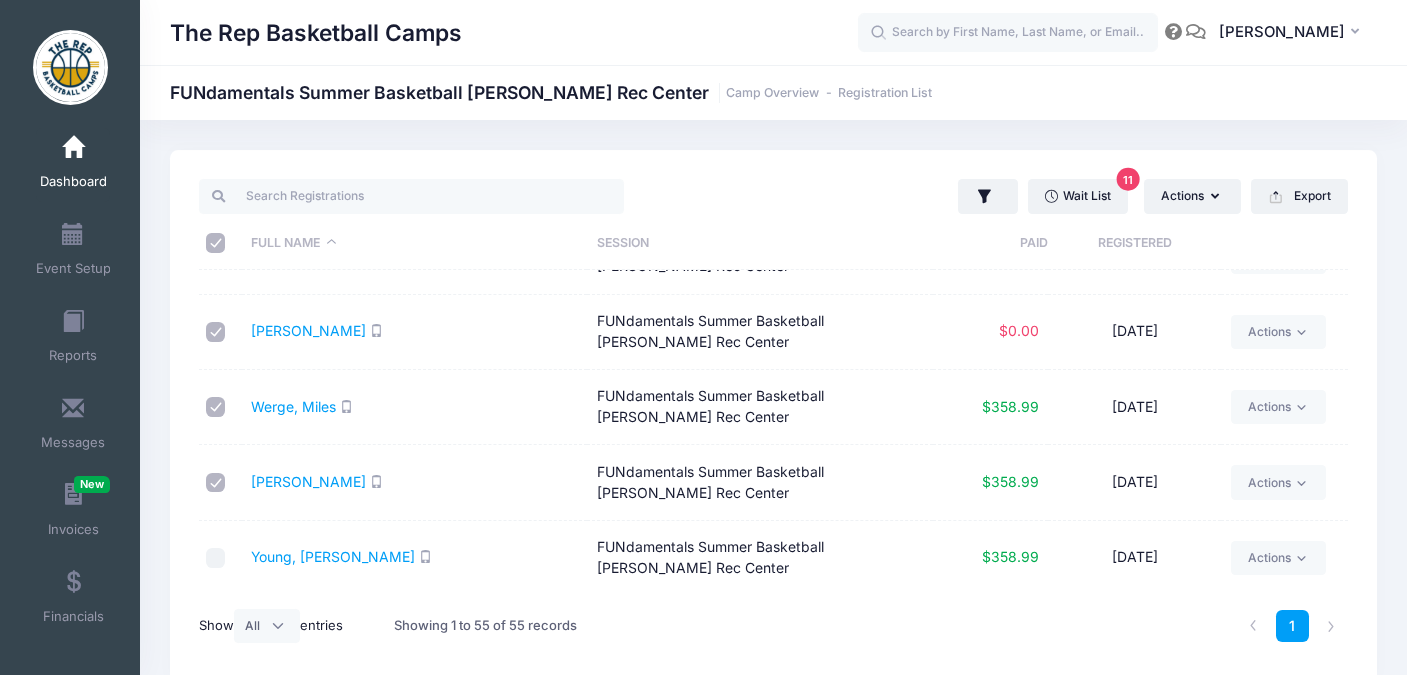 click at bounding box center [216, 558] 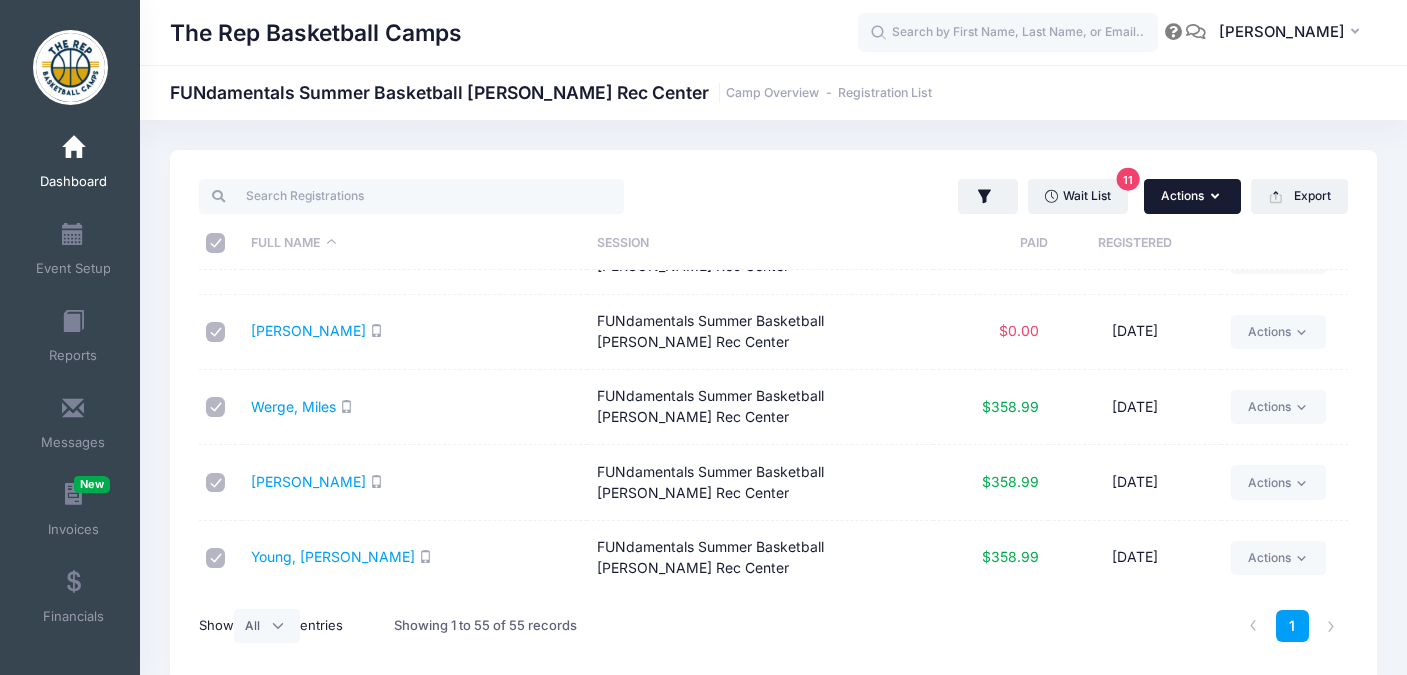 click at bounding box center (1217, 197) 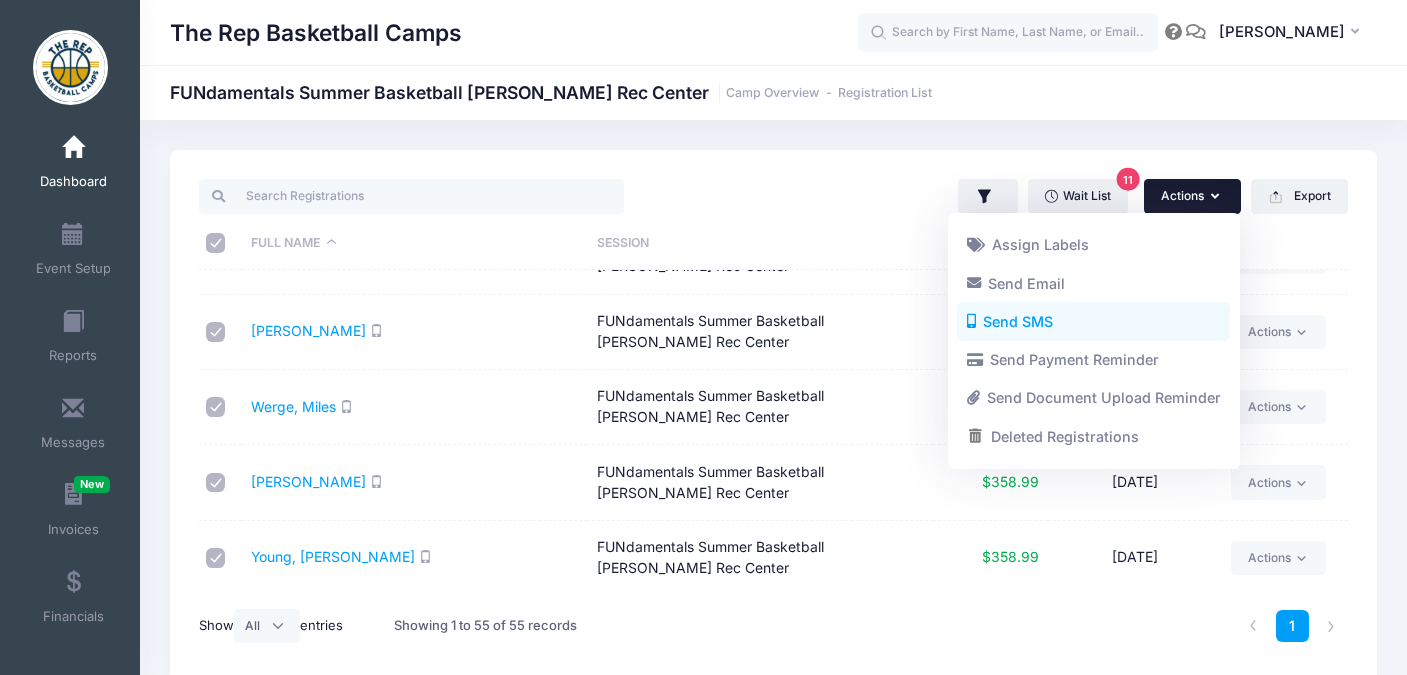 click on "Send SMS" at bounding box center [1093, 322] 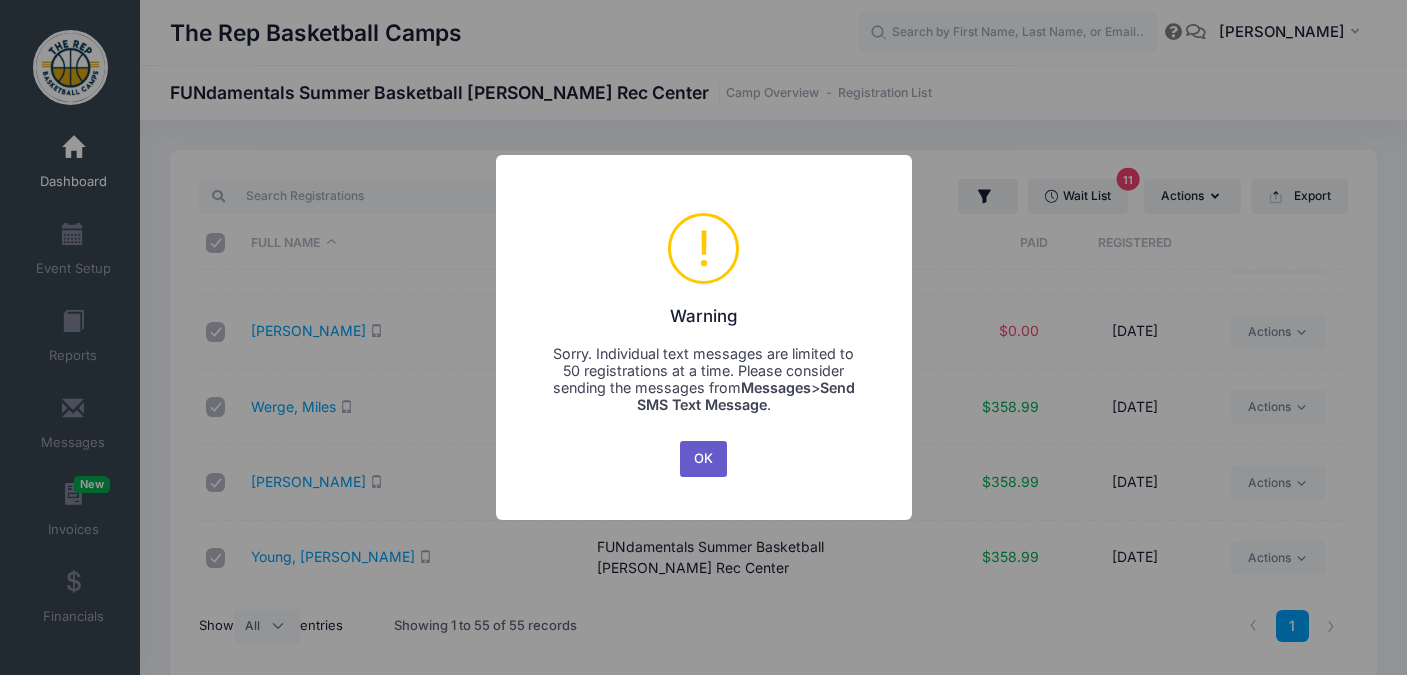 click on "OK" at bounding box center [704, 459] 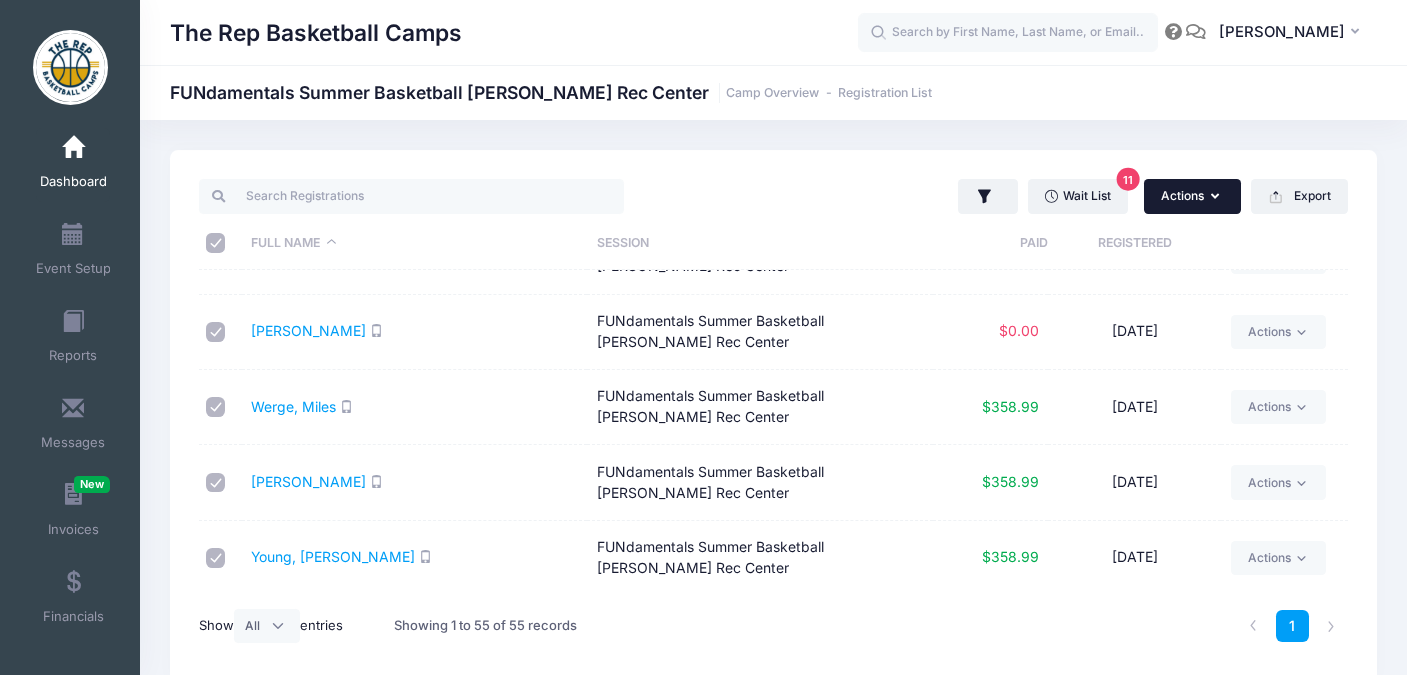 click on "Actions" at bounding box center (1192, 196) 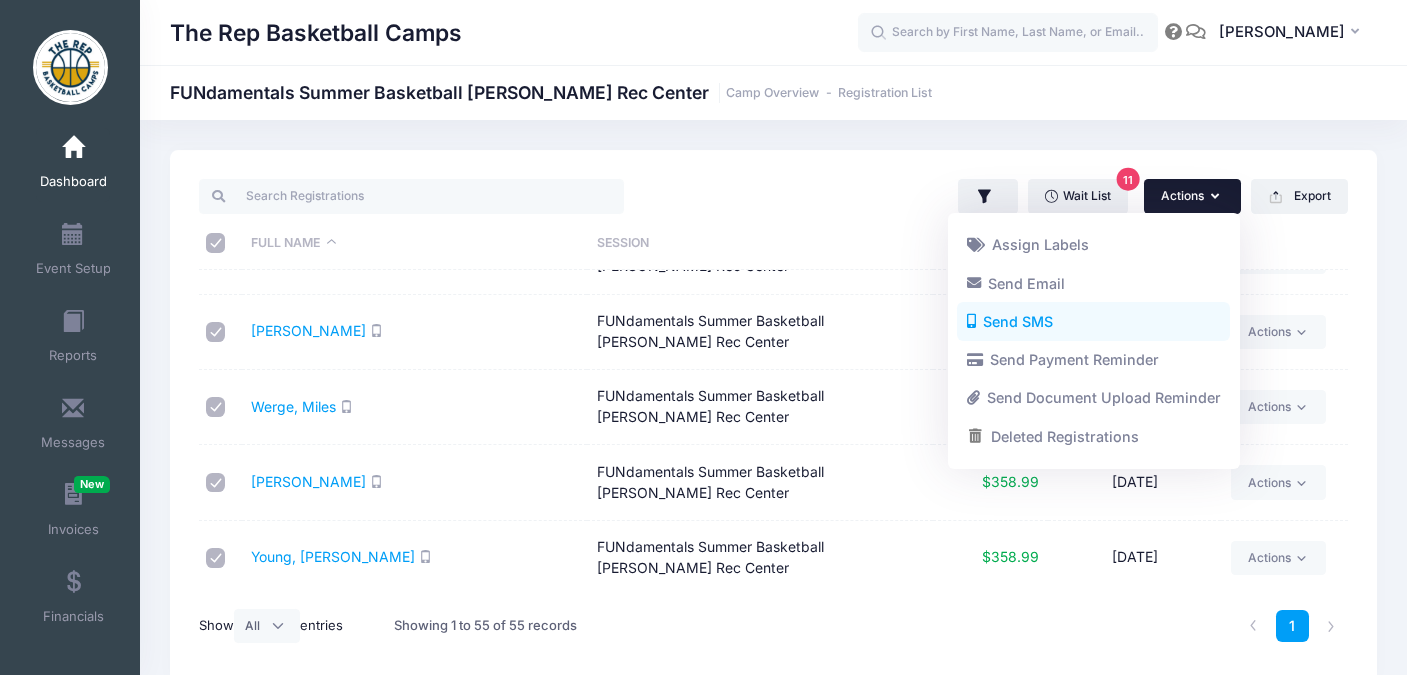 click on "Send SMS" at bounding box center (1093, 322) 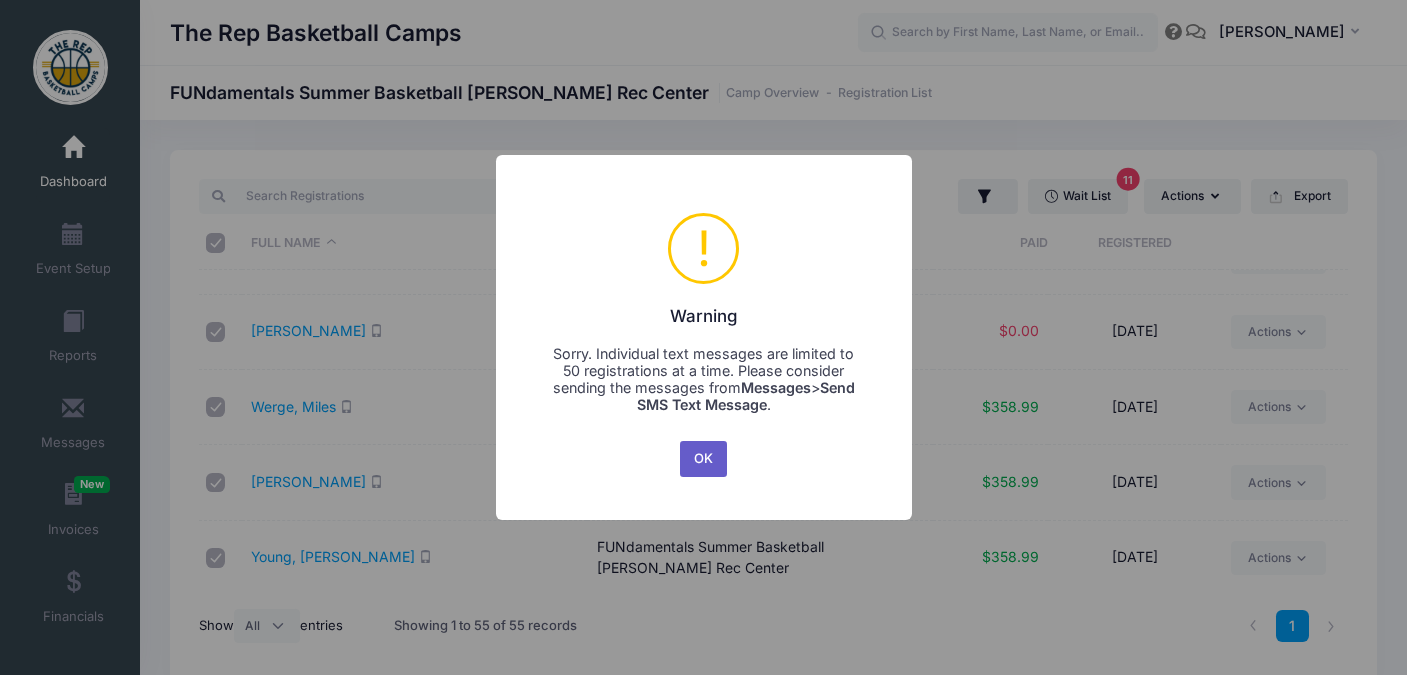 click on "OK" at bounding box center [704, 459] 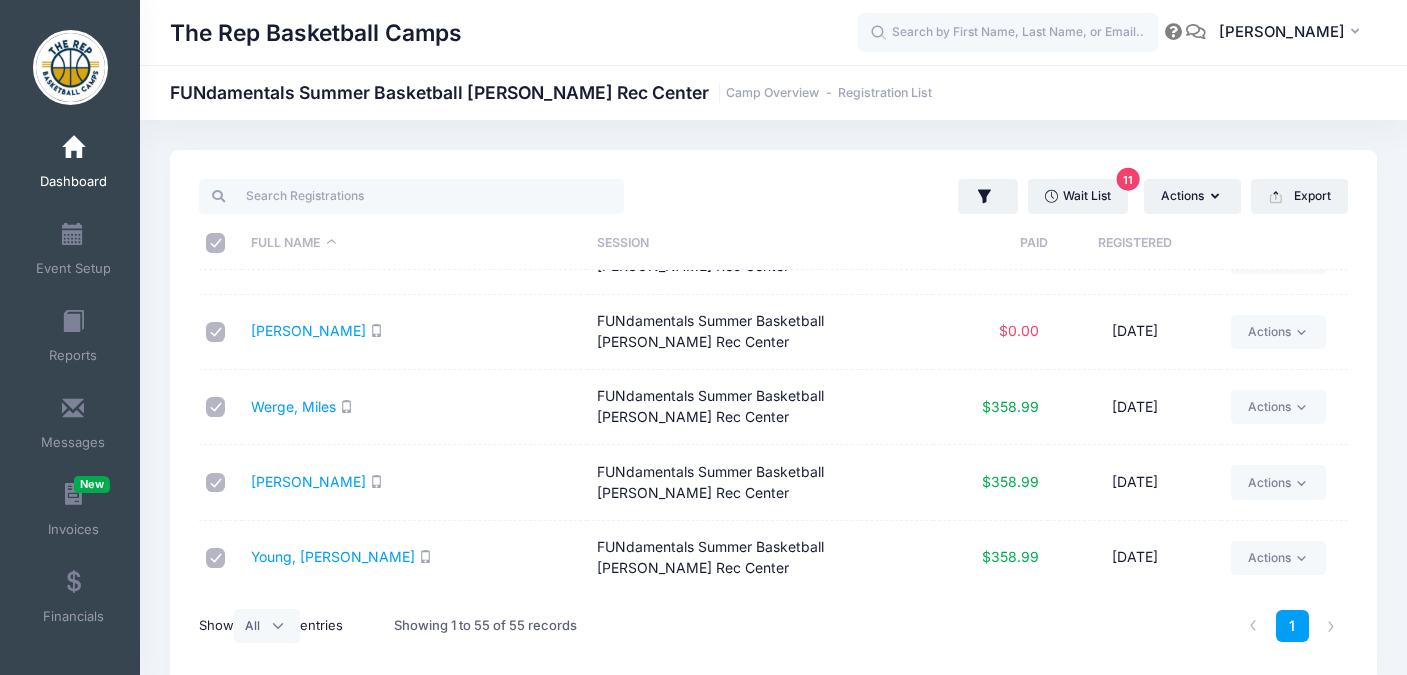 click at bounding box center [216, 243] 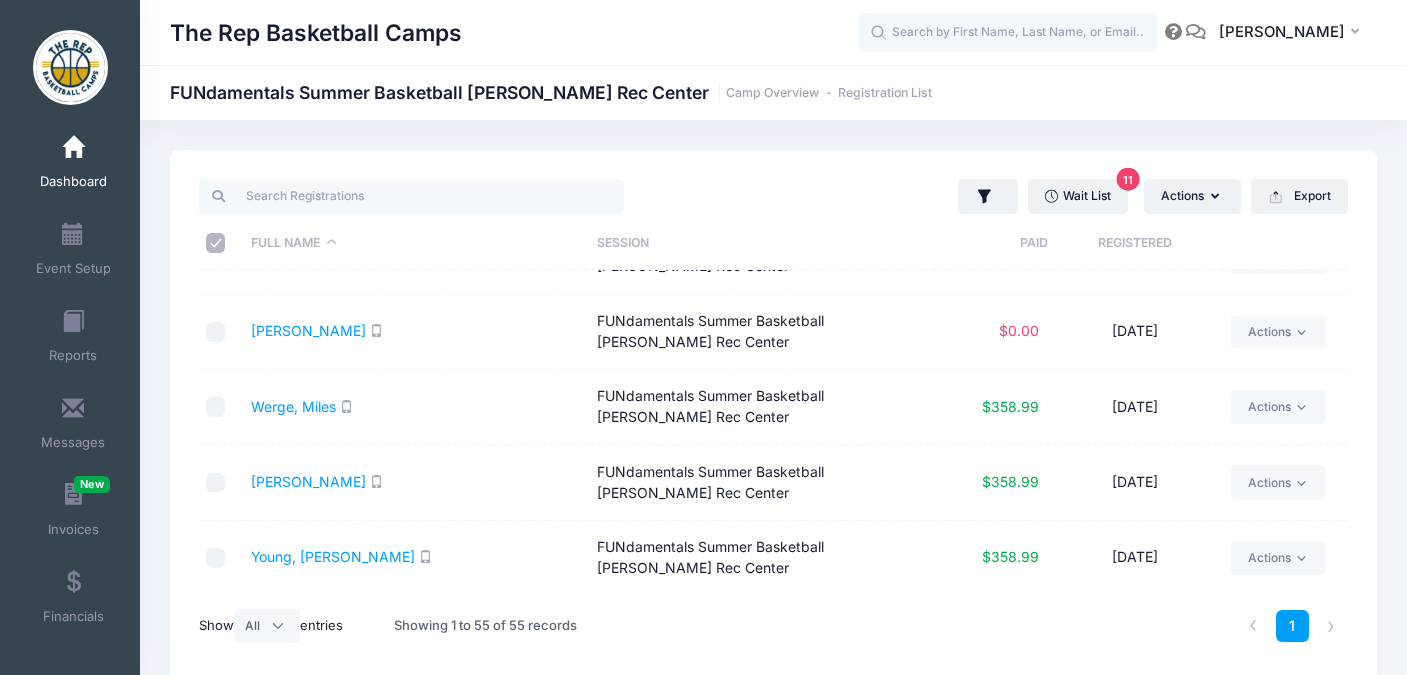 checkbox on "false" 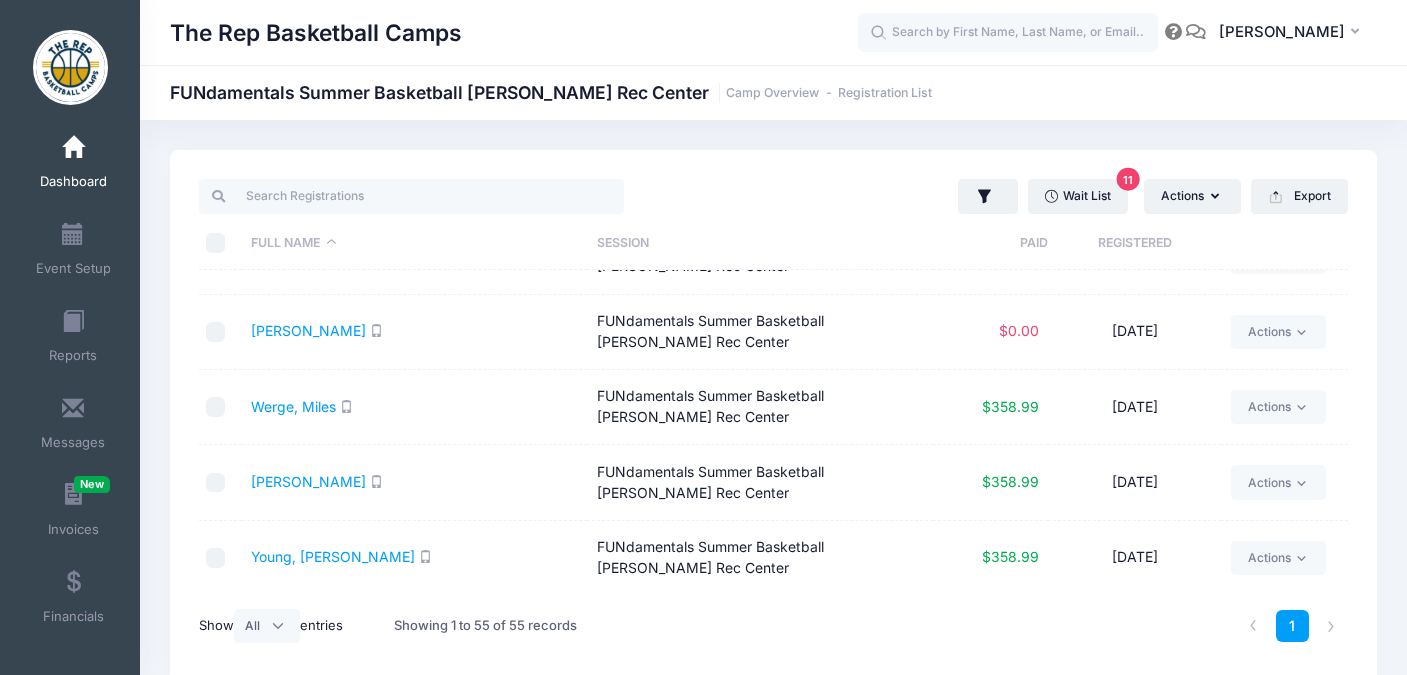 checkbox on "false" 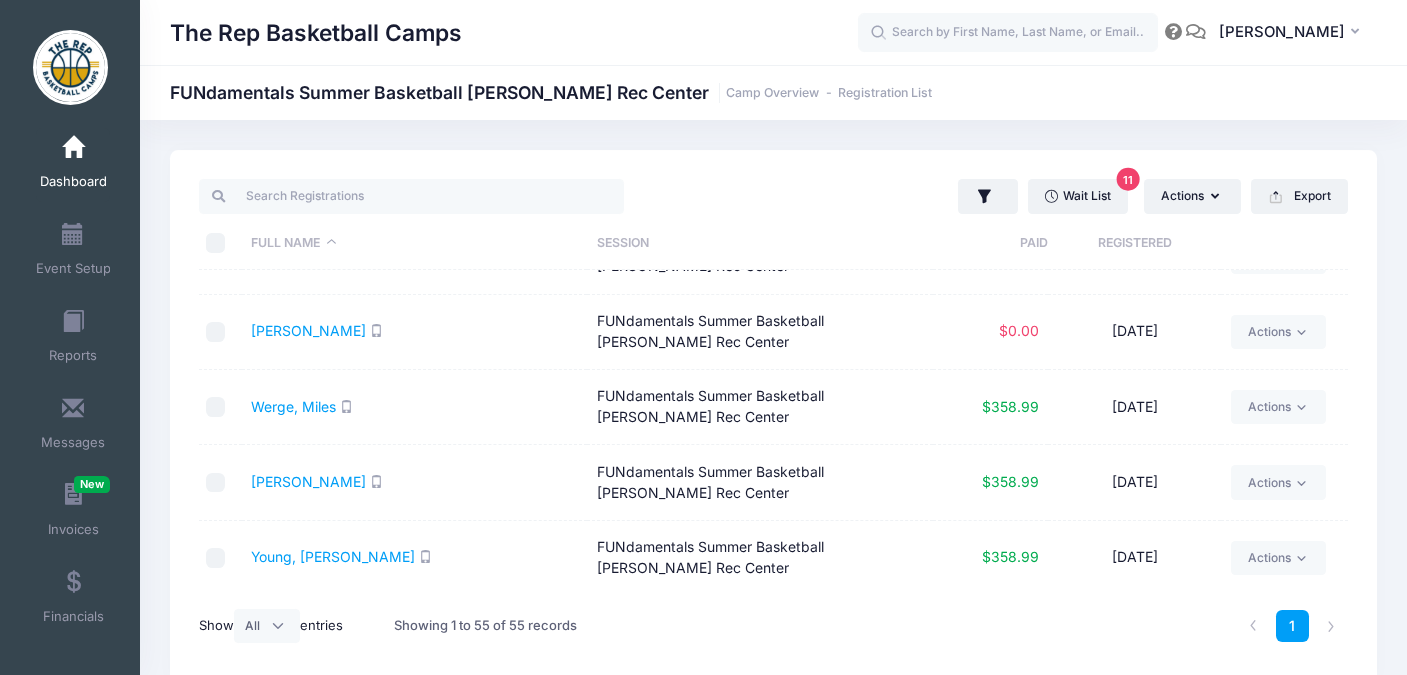 click at bounding box center (216, 558) 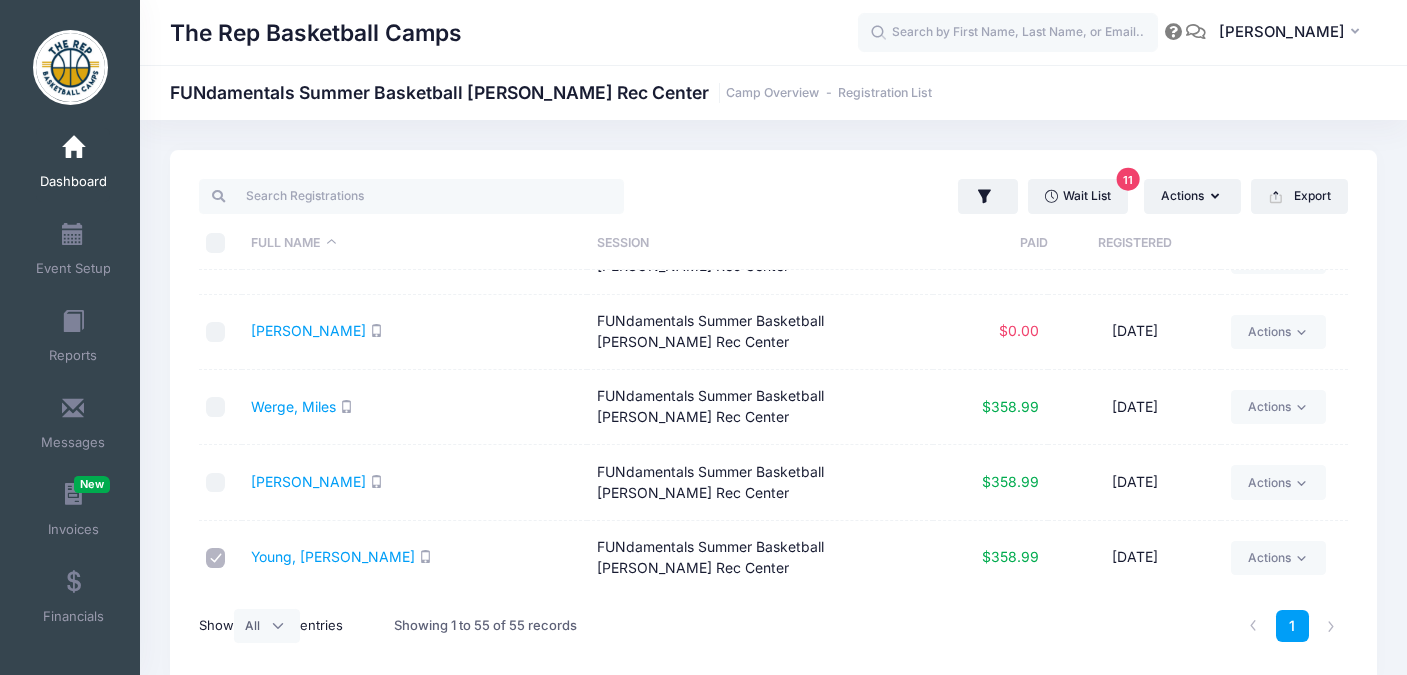 click at bounding box center [216, 483] 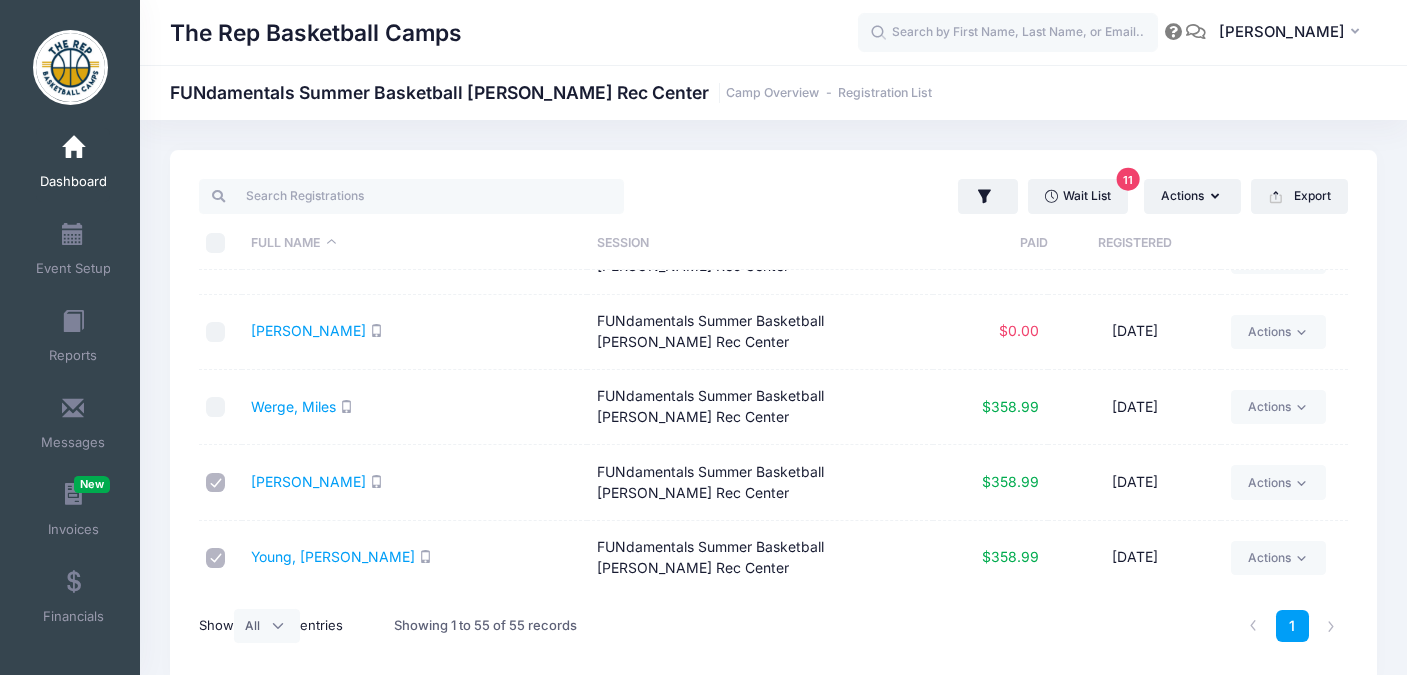 click at bounding box center (216, 407) 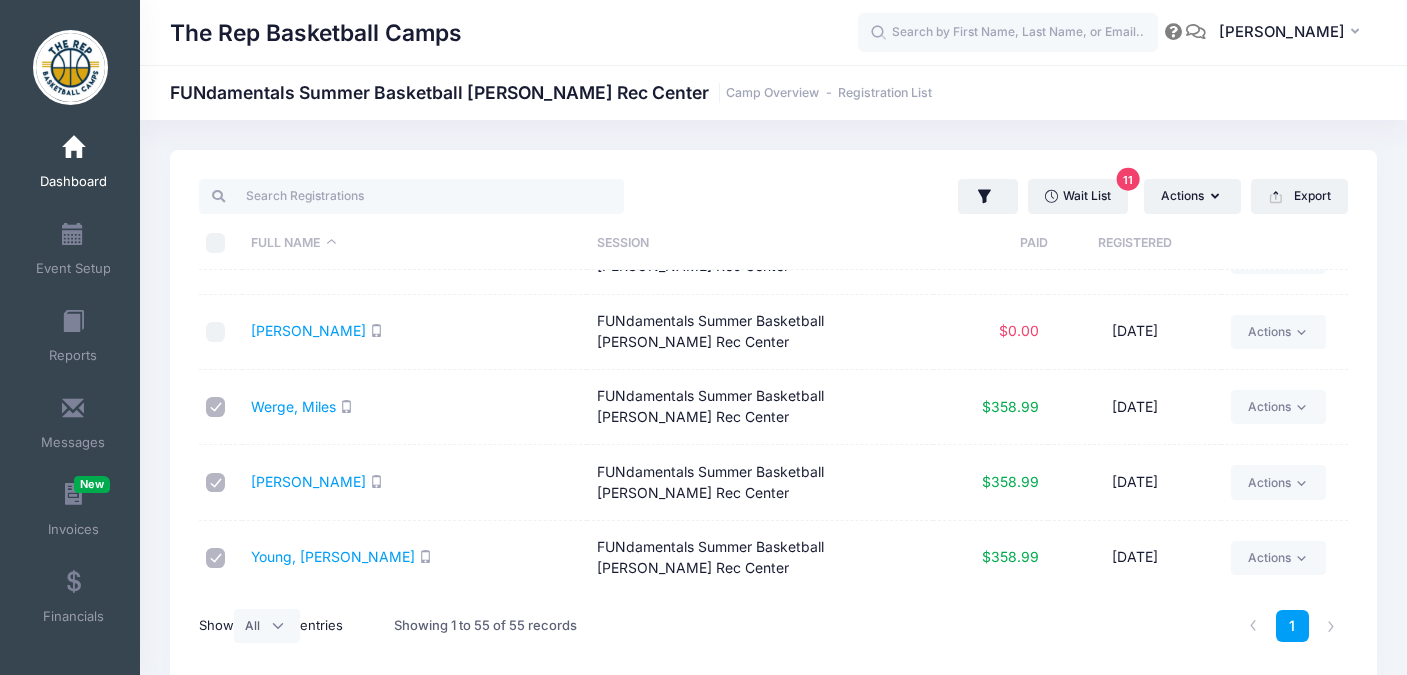 click at bounding box center [216, 332] 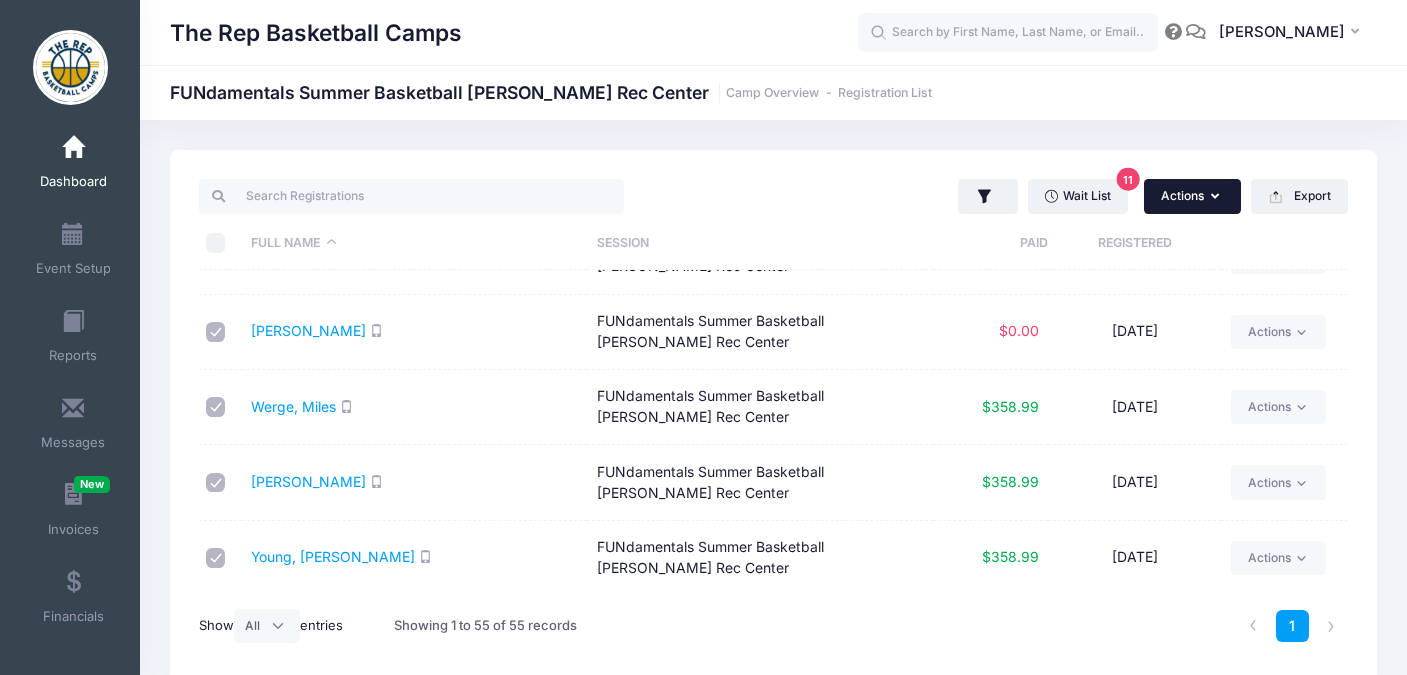 click on "Actions" at bounding box center [1192, 196] 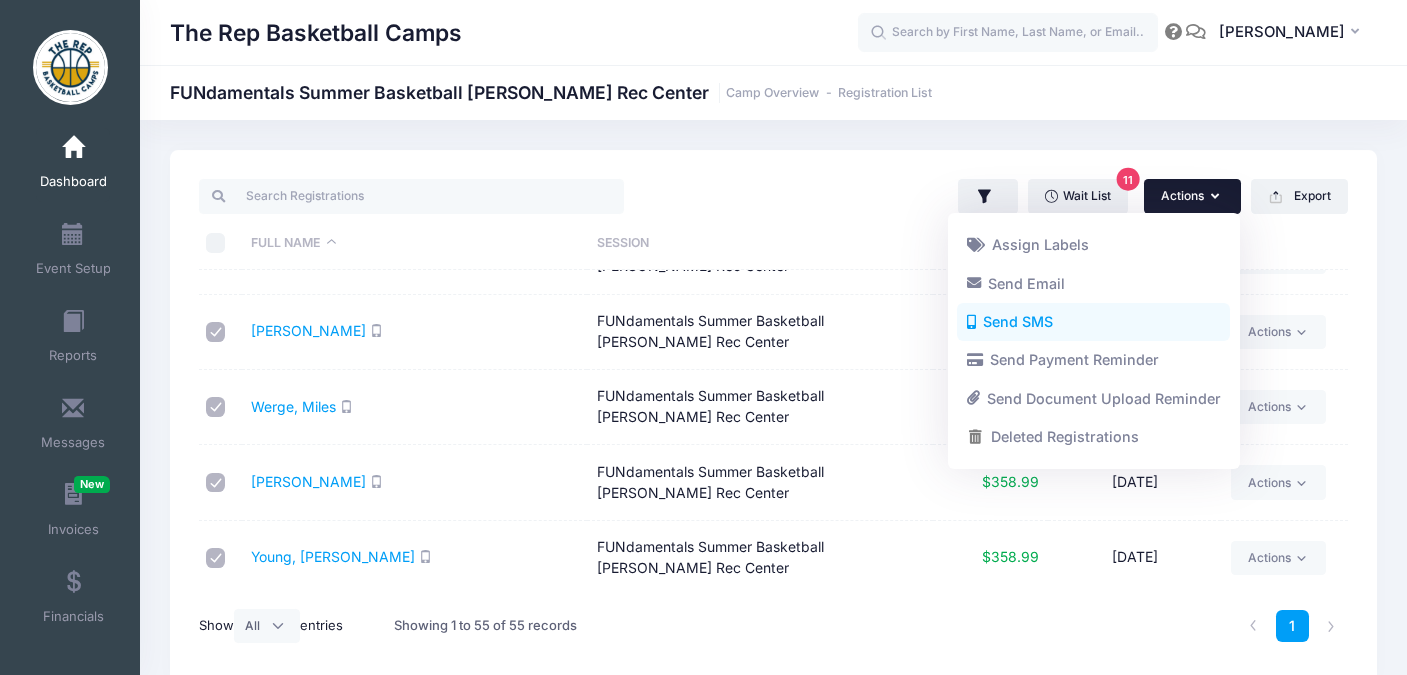click on "Send SMS" at bounding box center (1093, 322) 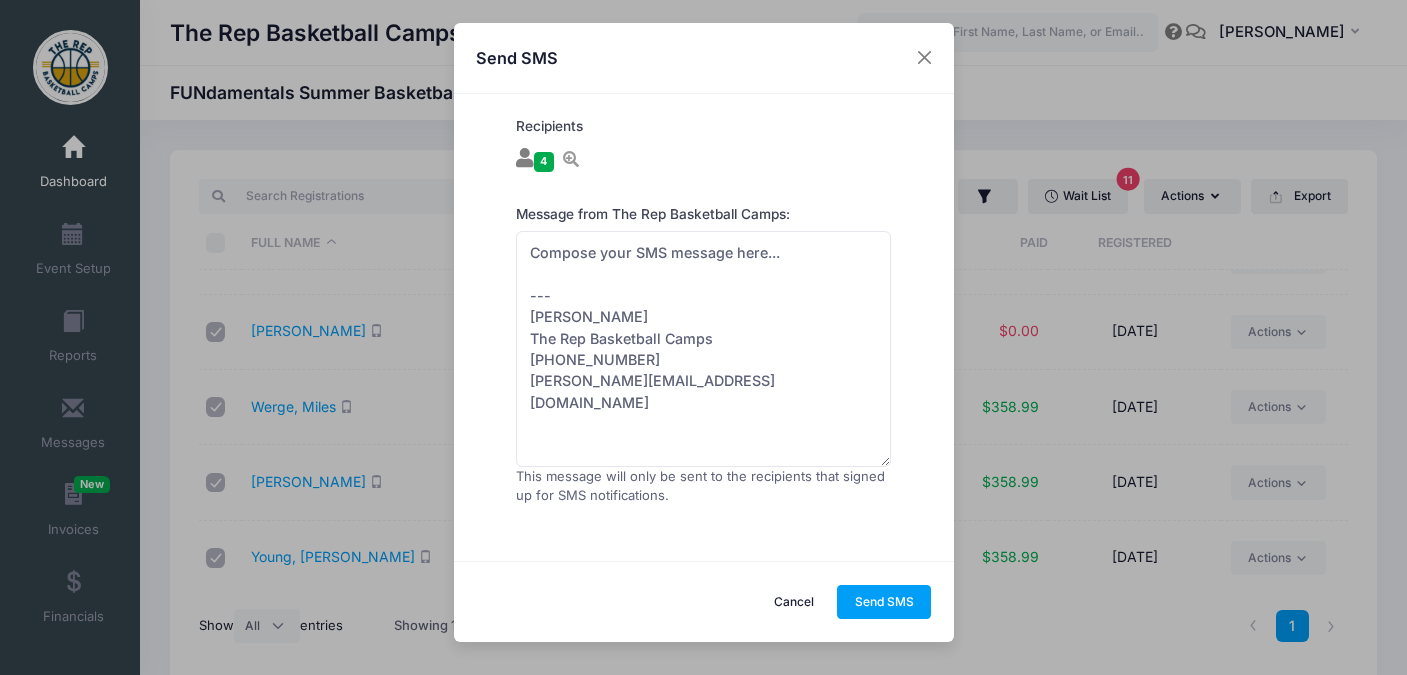 scroll, scrollTop: 0, scrollLeft: 0, axis: both 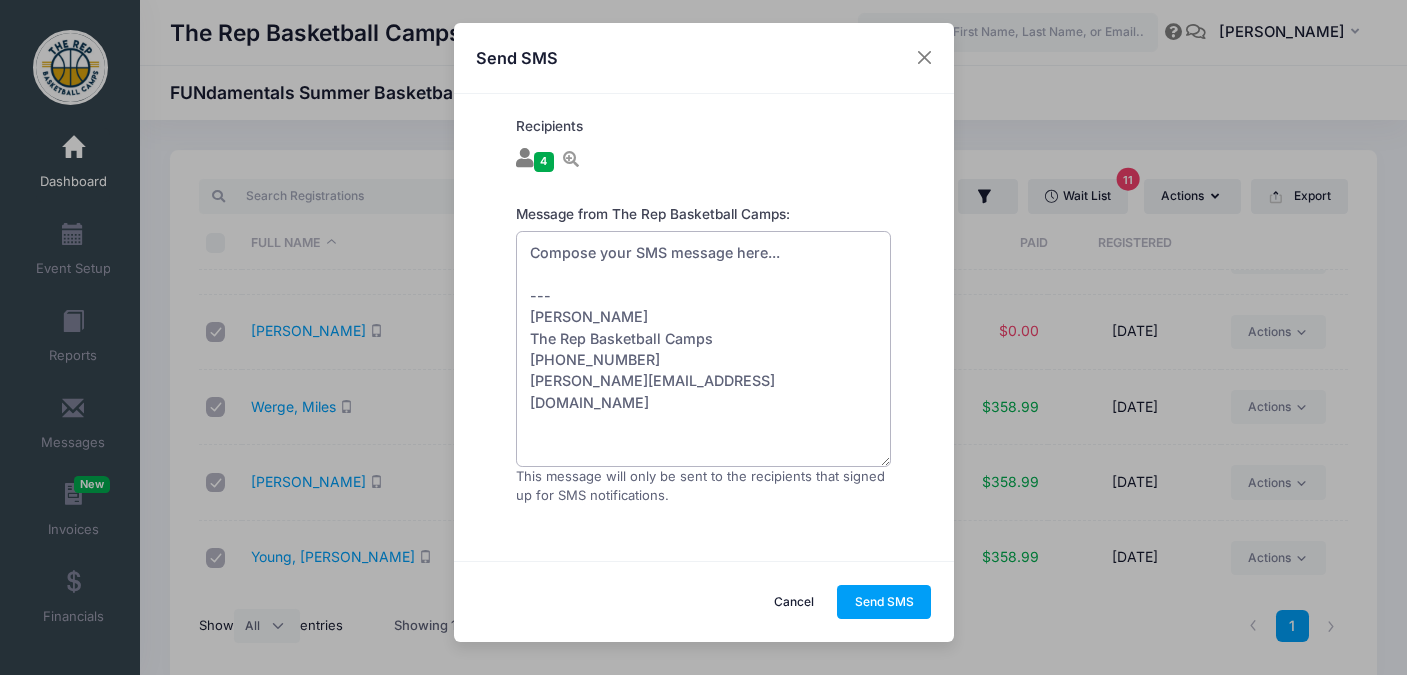 click on "Compose your SMS message here...
---
Brady Bergeson
The Rep Basketball Camps
(303) 964-6311
bergeson@therepcamps.com" at bounding box center [704, 349] 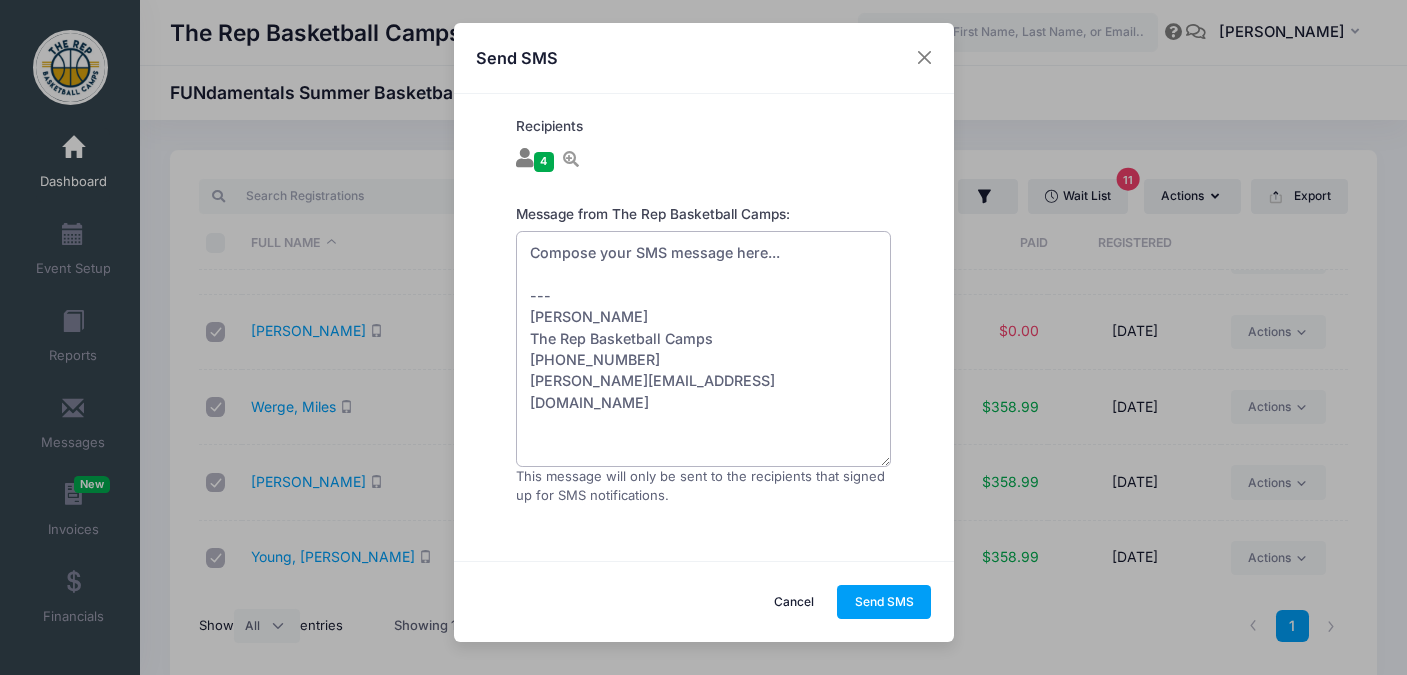 paste on "Parents,
We had an unexpected situation at our basketball camp today at Scheitler this morning. First of all, everyone is perfectly safe!
Evidently, the Rec Center staff had turned a heater on. The heater created an unpleasant smell through the gym. Our staff has taken the camp outside to the ourdoor courts and will stay outside through lunch time.
The Rec Center staff is having a work crew come to fix the issue. We are hopeful to be back inside after lunch.
Kids have been running drills and games outside and are currently enjoying a popsicle break. They are getting pleanty of shade, and everyone is safe and happy.
Let me know if you have any questions or concerns.
Thank you,
Brady" 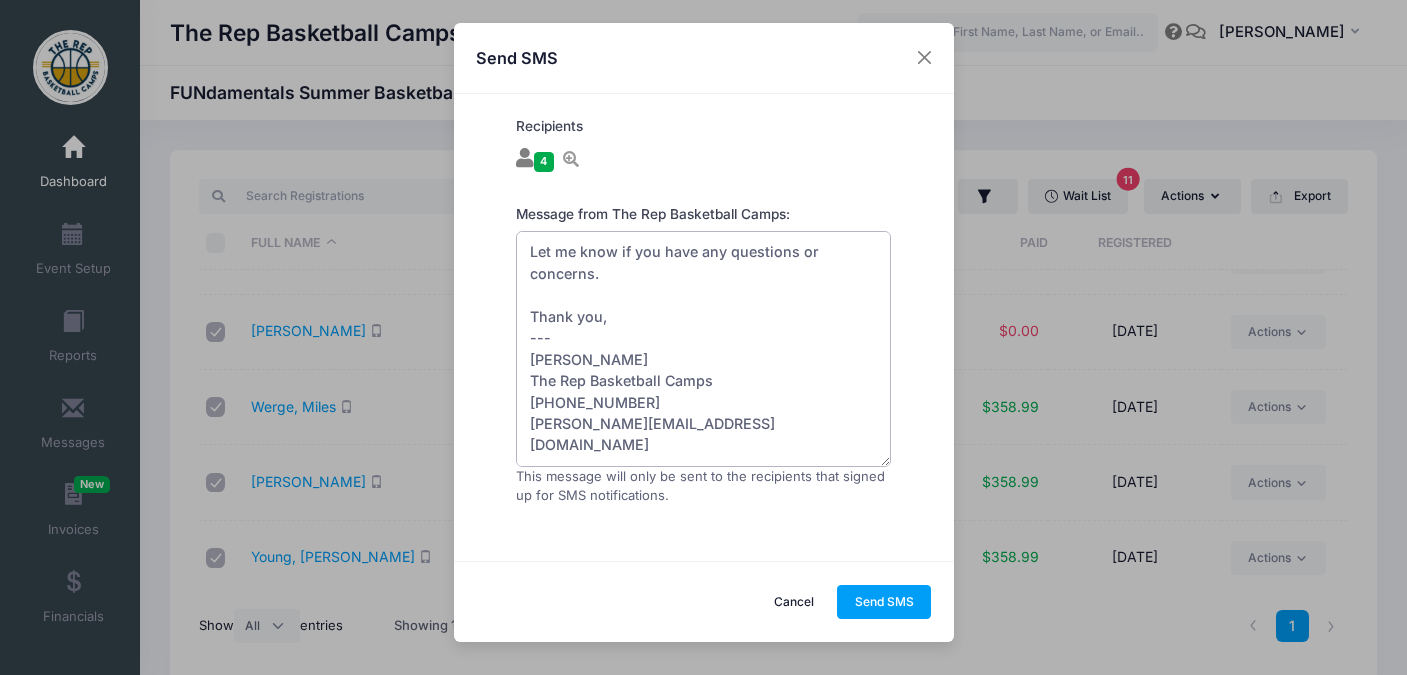 scroll, scrollTop: 450, scrollLeft: 0, axis: vertical 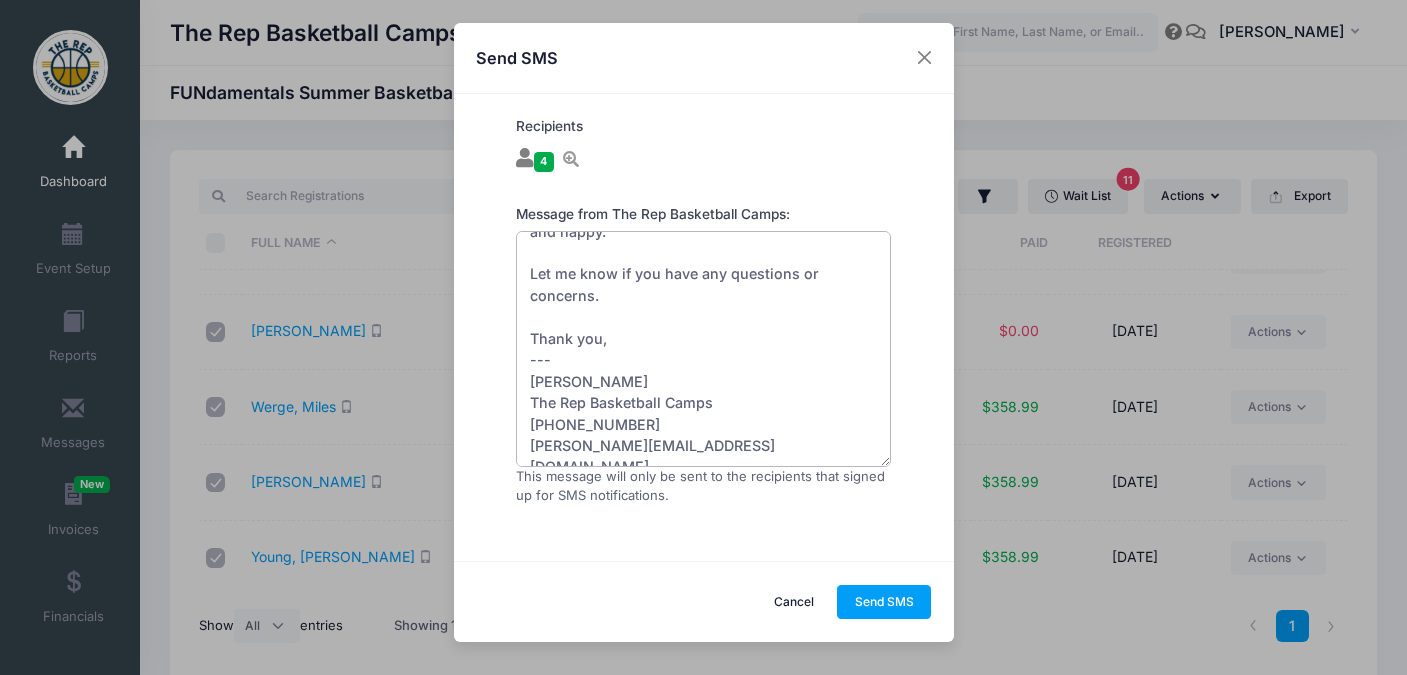 drag, startPoint x: 652, startPoint y: 425, endPoint x: 507, endPoint y: 421, distance: 145.05516 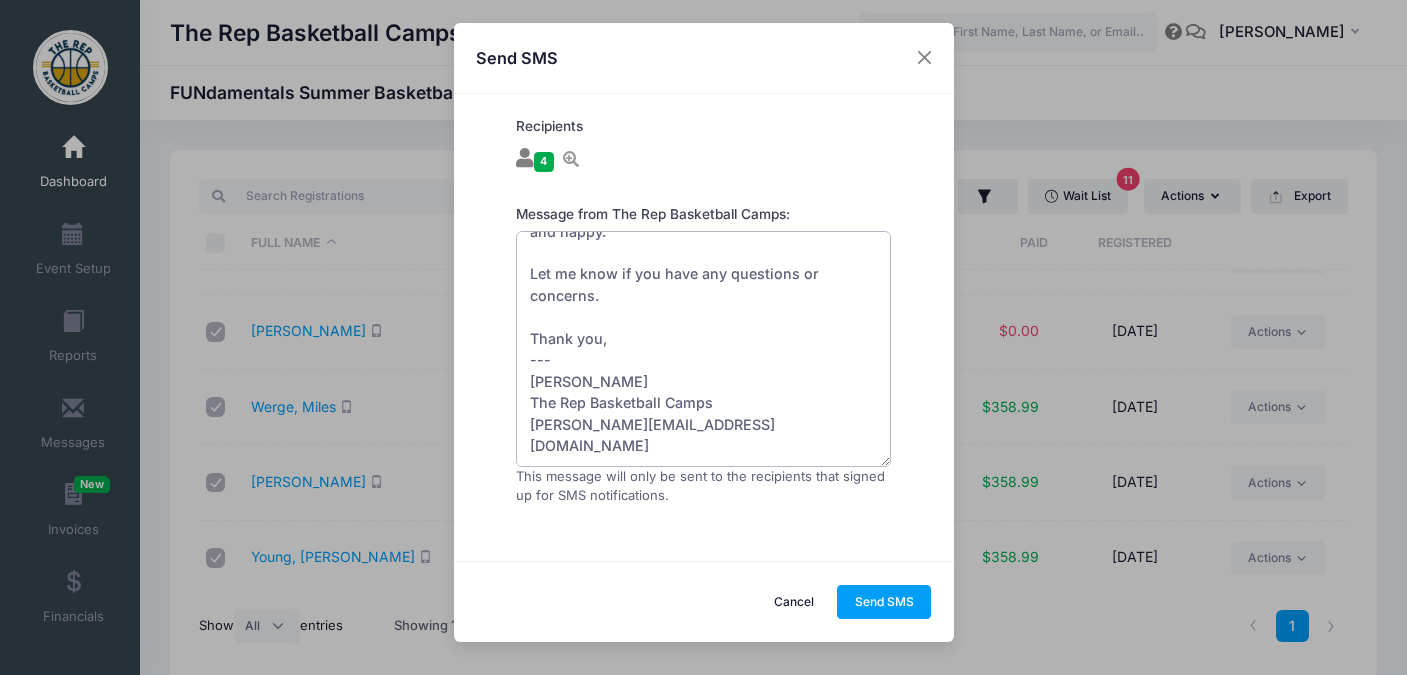 scroll, scrollTop: 429, scrollLeft: 0, axis: vertical 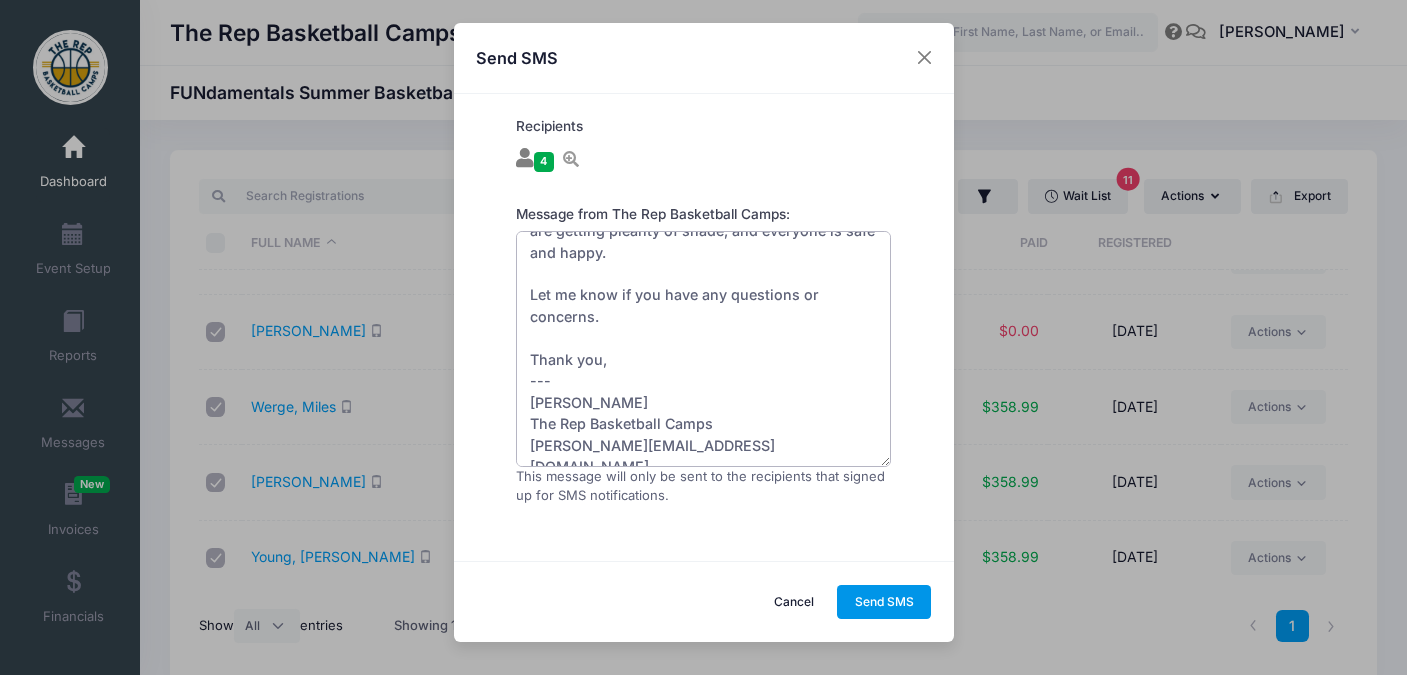 type on "Compose your SMS message here...
Parents,
We had an unexpected situation at our basketball camp today at Scheitler this morning. First of all, everyone is perfectly safe!
Evidently, the Rec Center staff had turned a heater on. The heater created an unpleasant smell through the gym. Our staff has taken the camp outside to the ourdoor courts and will stay outside through lunch time.
The Rec Center staff is having a work crew come to fix the issue. We are hopeful to be back inside after lunch.
Kids have been running drills and games outside and are currently enjoying a popsicle break. They are getting pleanty of shade, and everyone is safe and happy.
Let me know if you have any questions or concerns.
Thank you,
---
Brady Bergeson
The Rep Basketball Camps
bergeson@therepcamps.com" 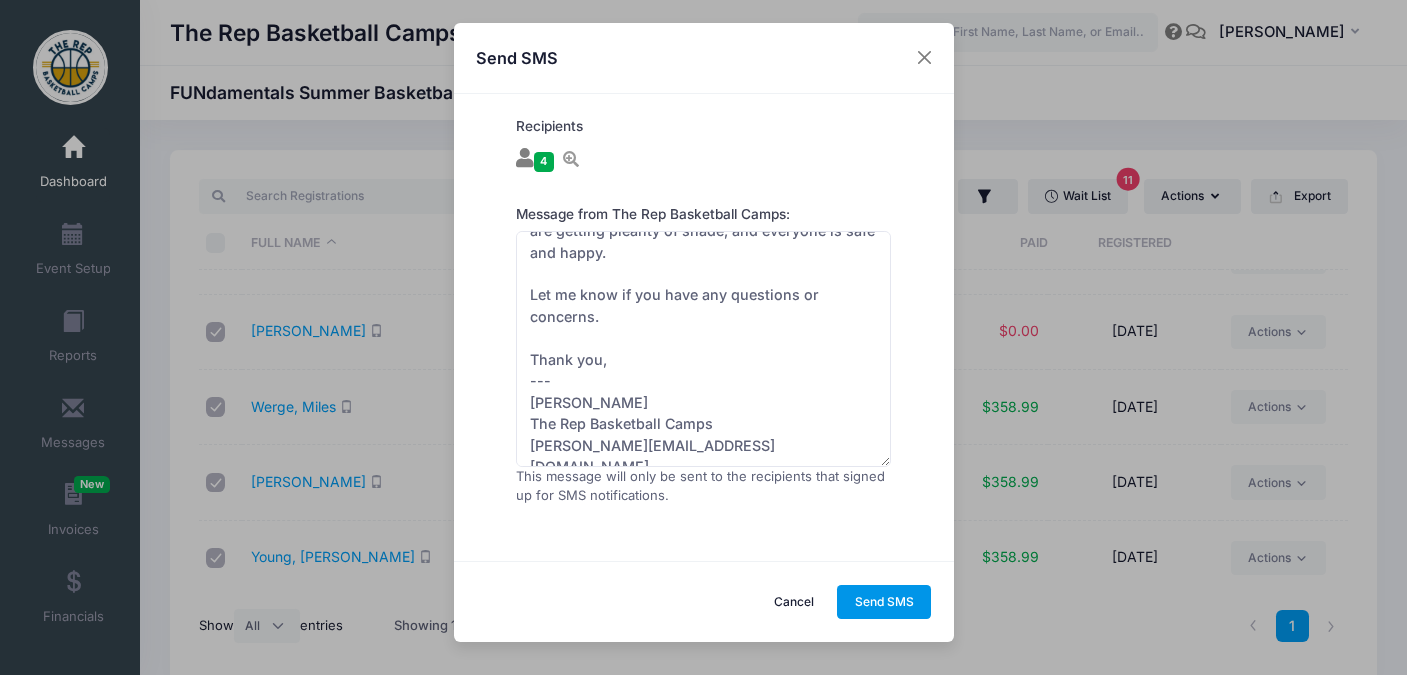 click on "Send SMS" at bounding box center (884, 602) 